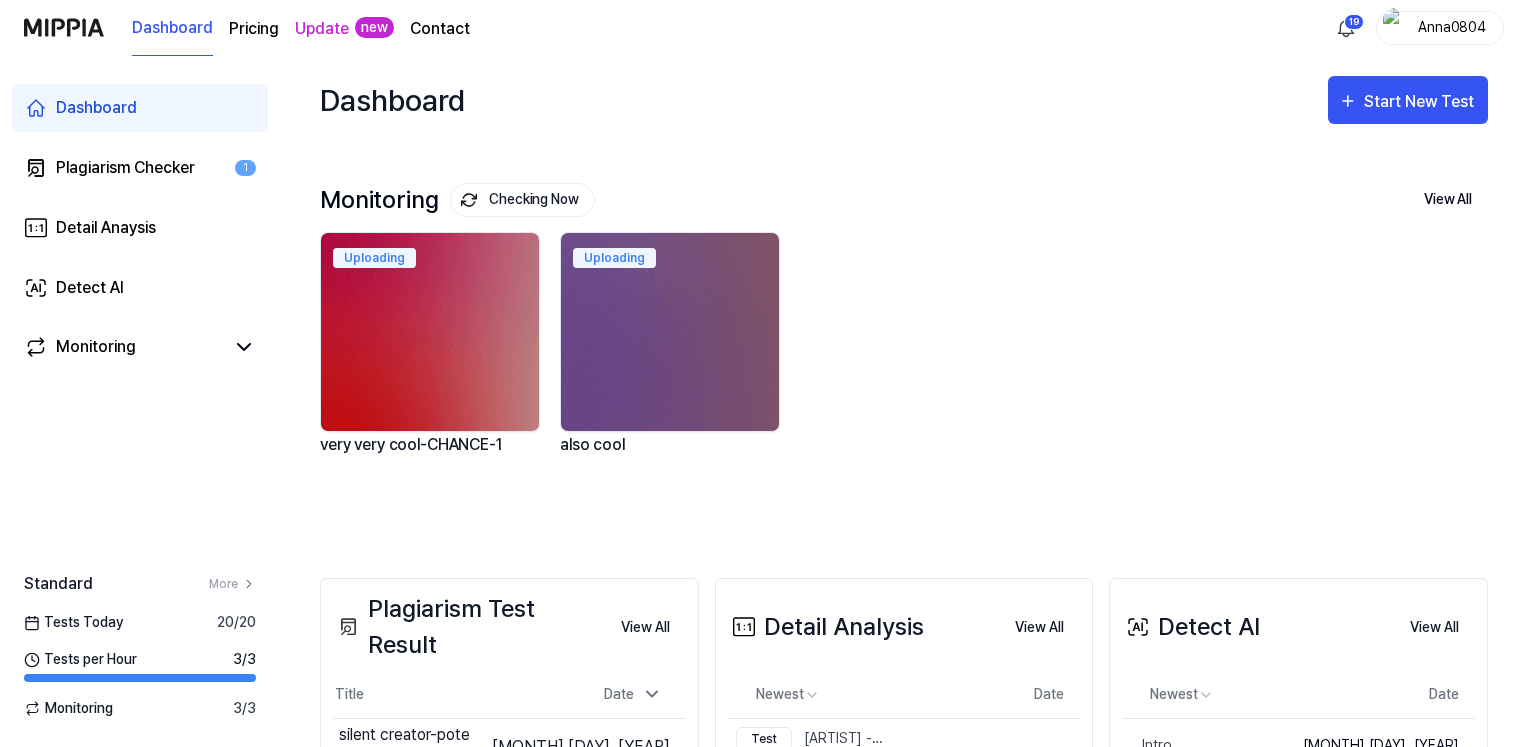 scroll, scrollTop: 0, scrollLeft: 0, axis: both 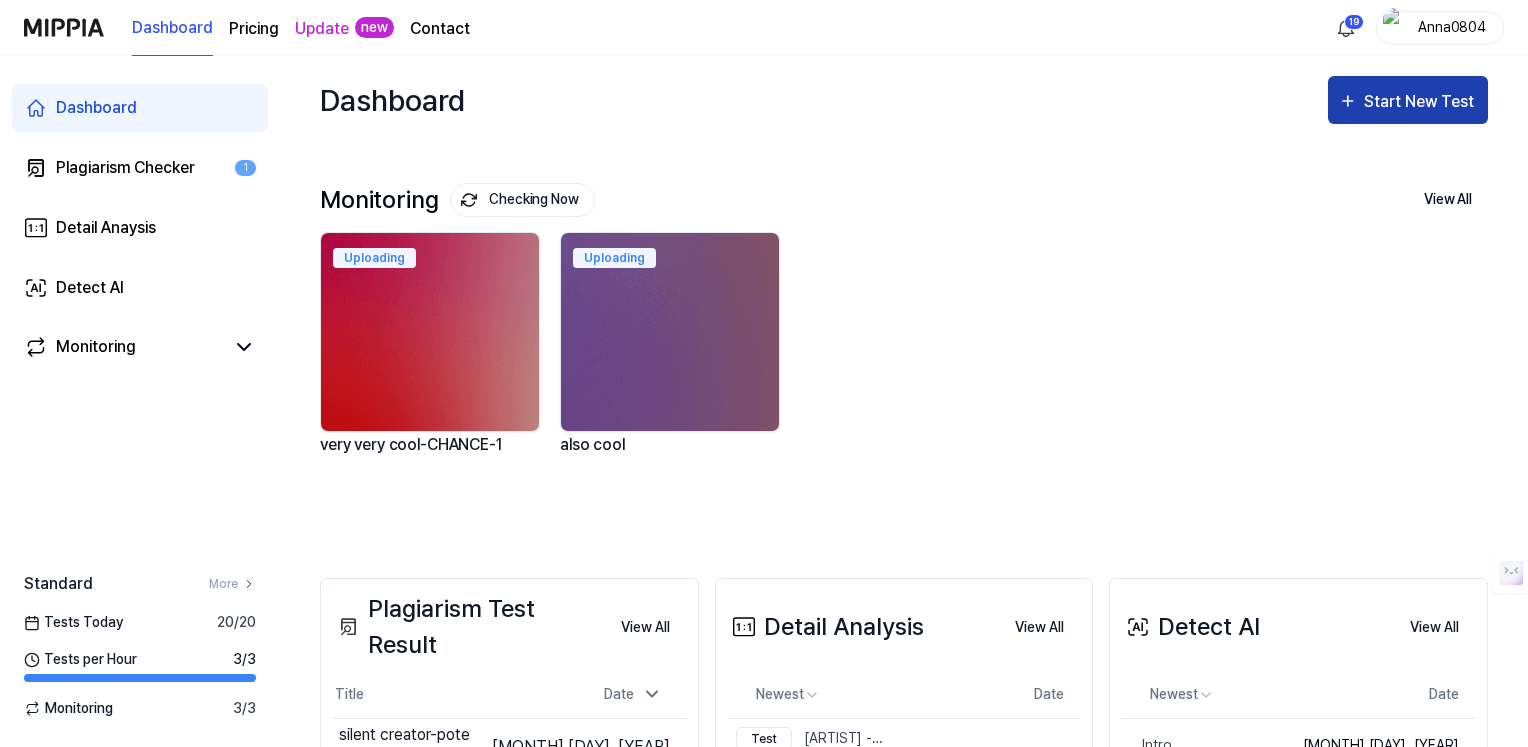 click on "Start New Test" at bounding box center [1421, 102] 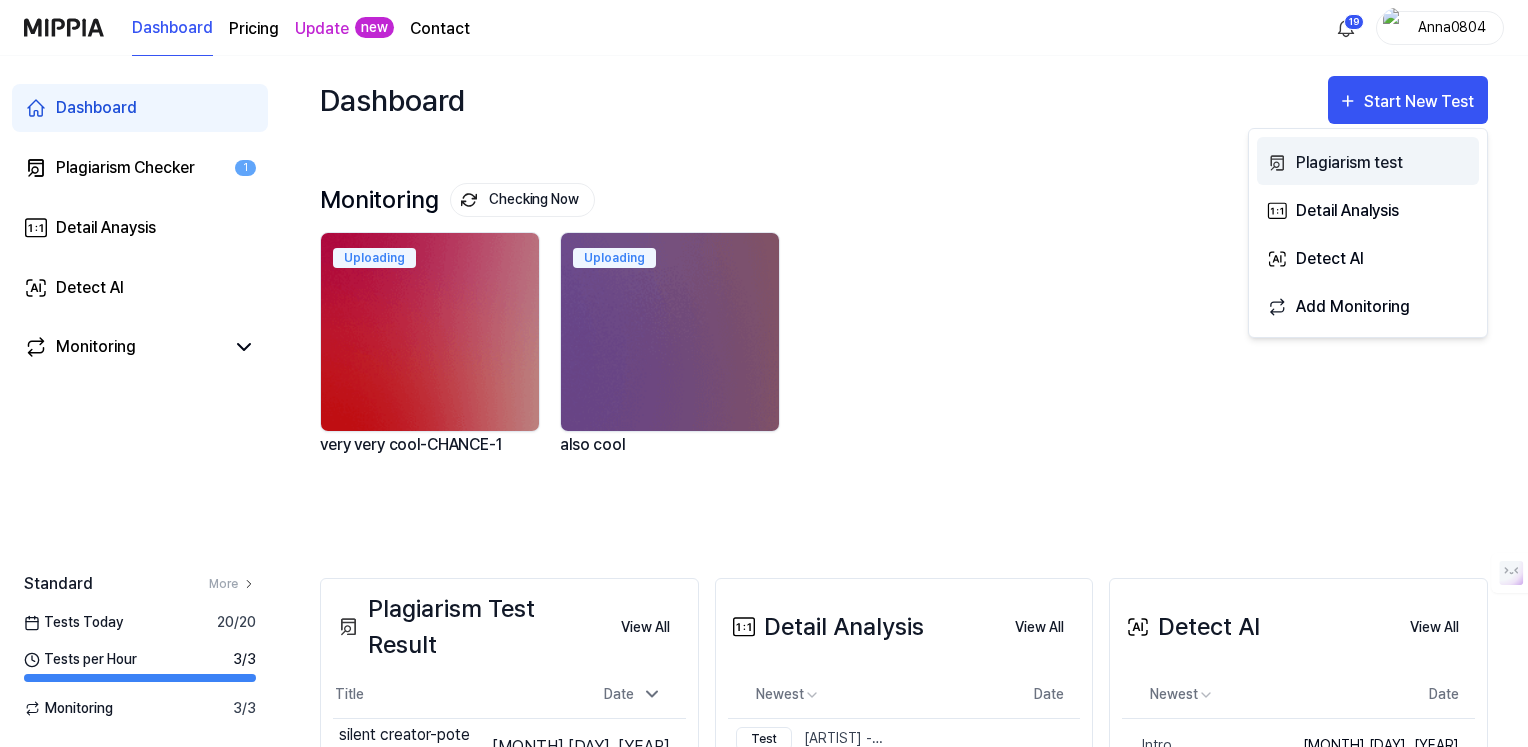 click on "Plagiarism test" at bounding box center (1383, 163) 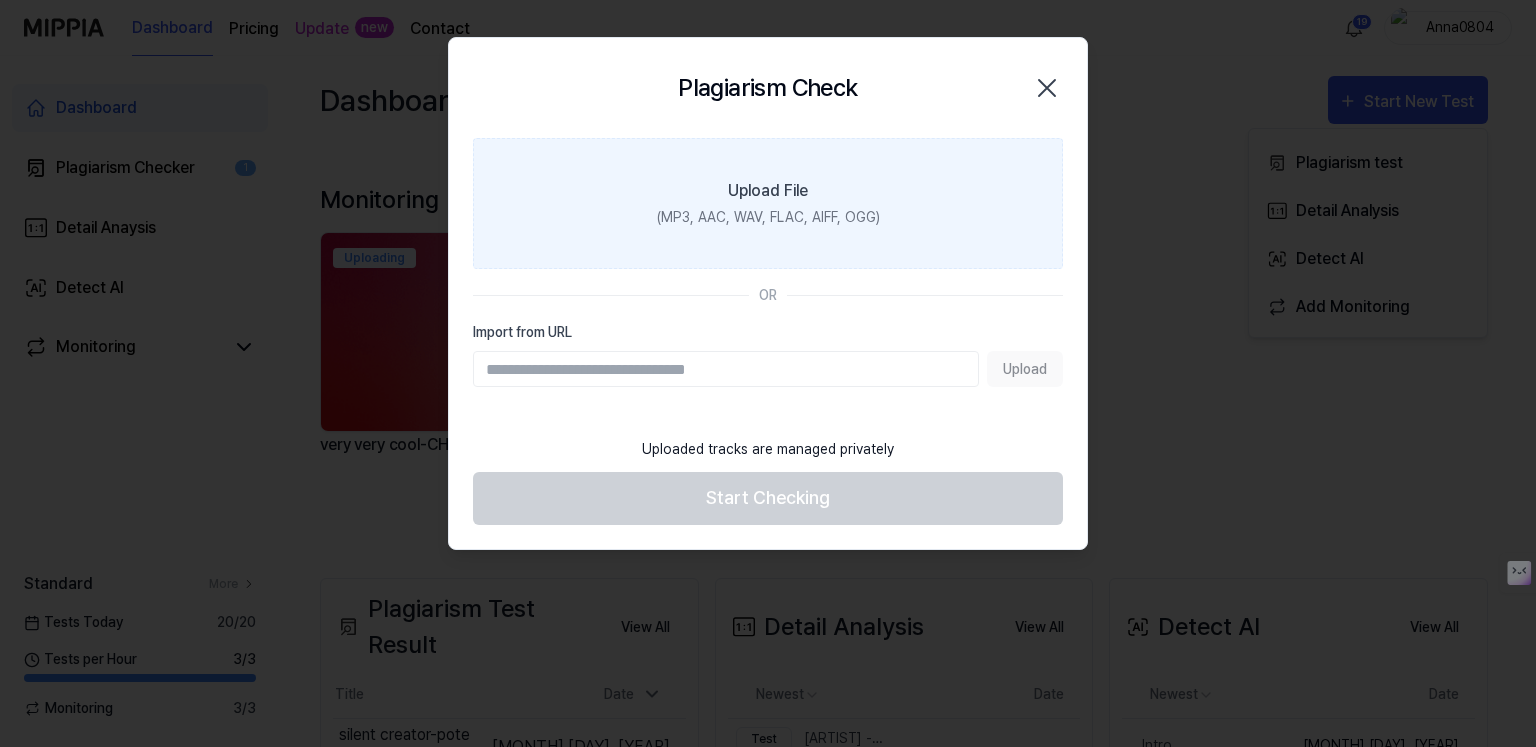 click on "Upload File (MP3, AAC, WAV, FLAC, AIFF, OGG)" at bounding box center (768, 203) 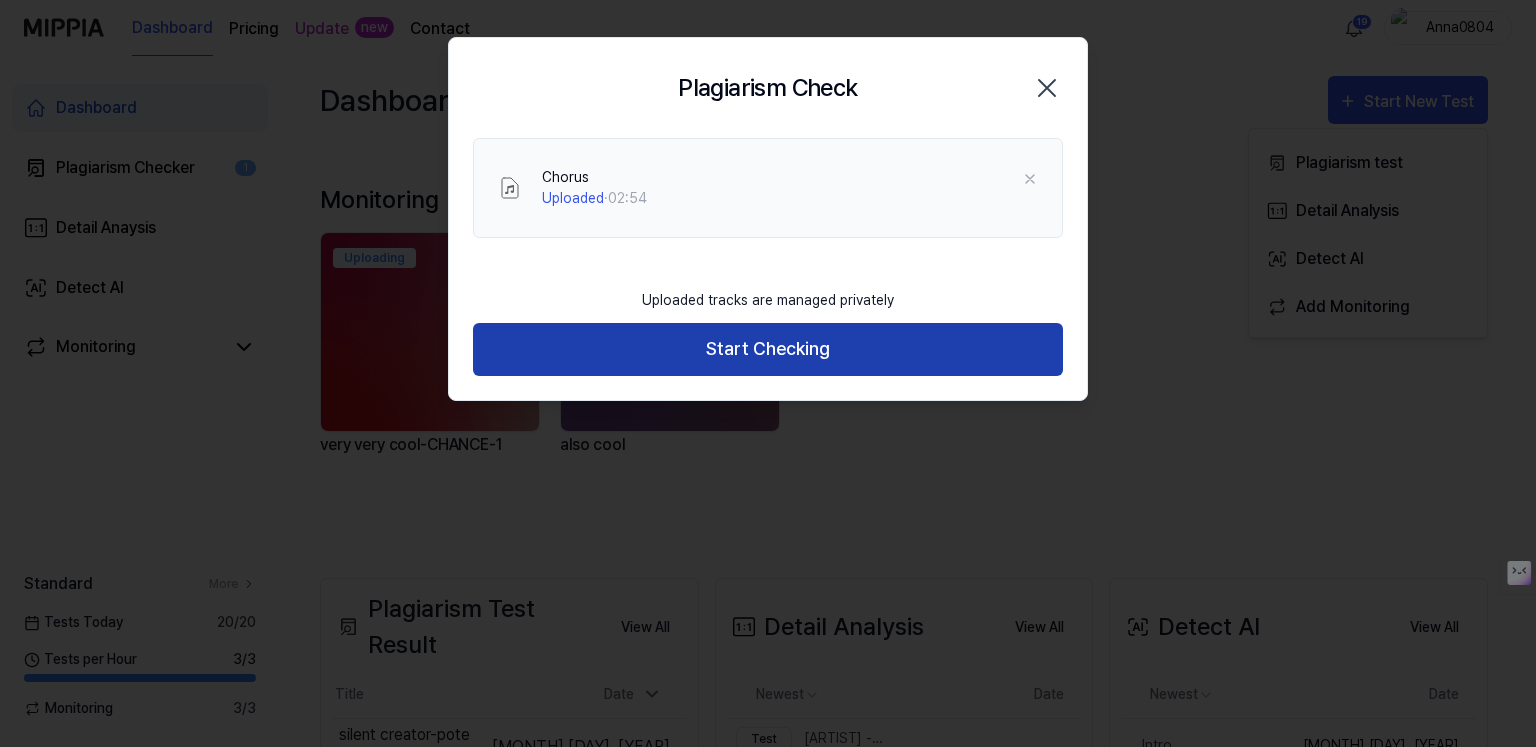 click on "Start Checking" at bounding box center (768, 349) 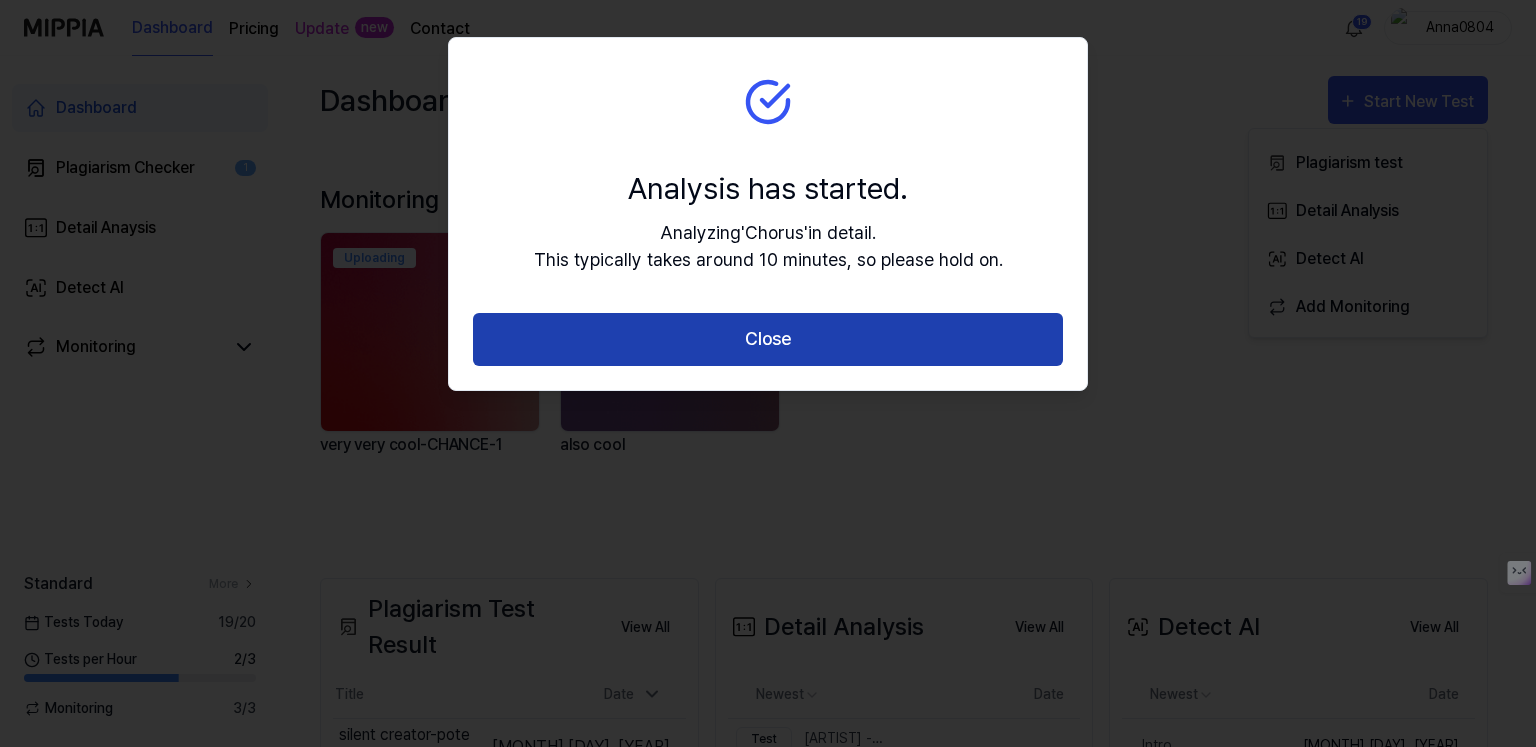 click on "Close" at bounding box center [768, 339] 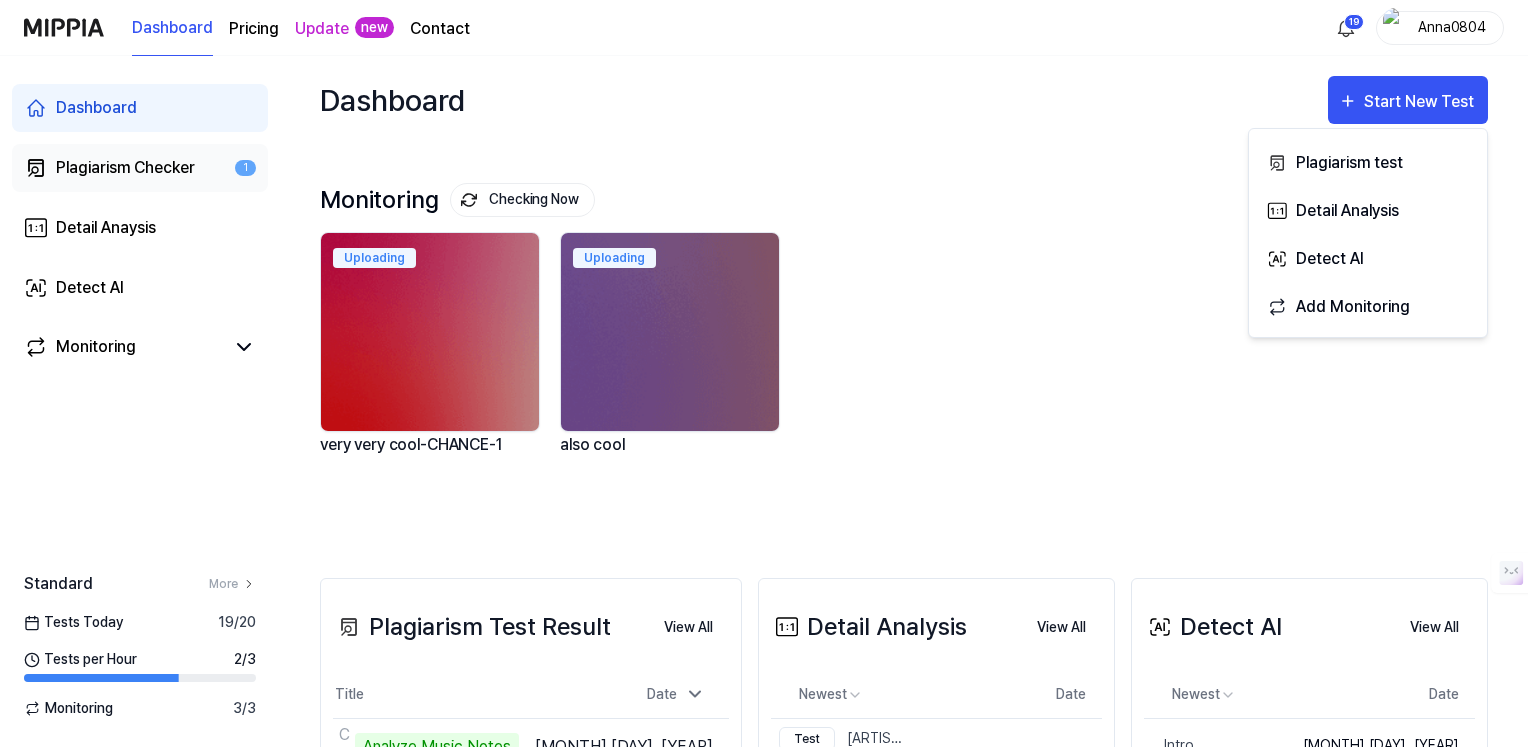click on "Plagiarism Checker" at bounding box center (125, 168) 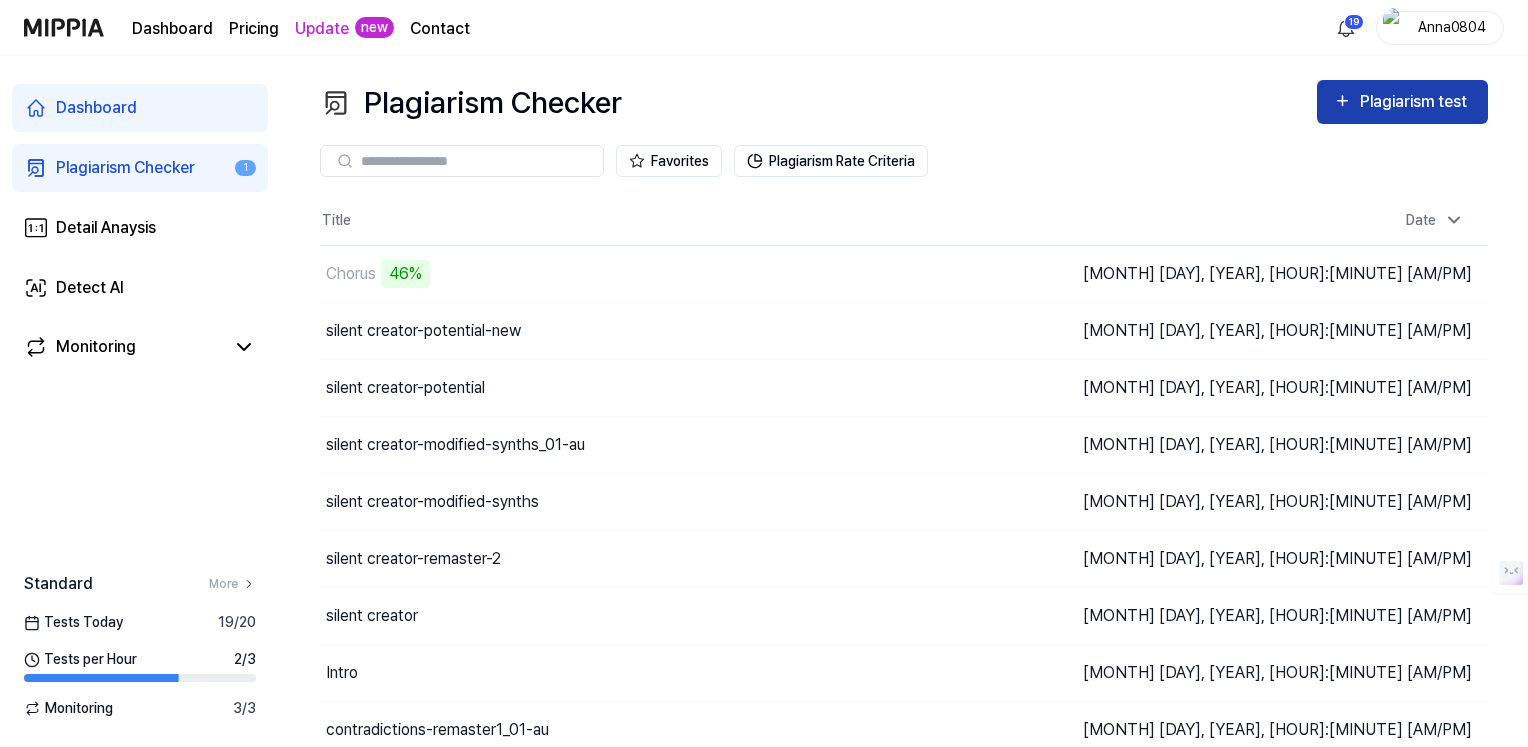 click on "Plagiarism test" at bounding box center [1416, 102] 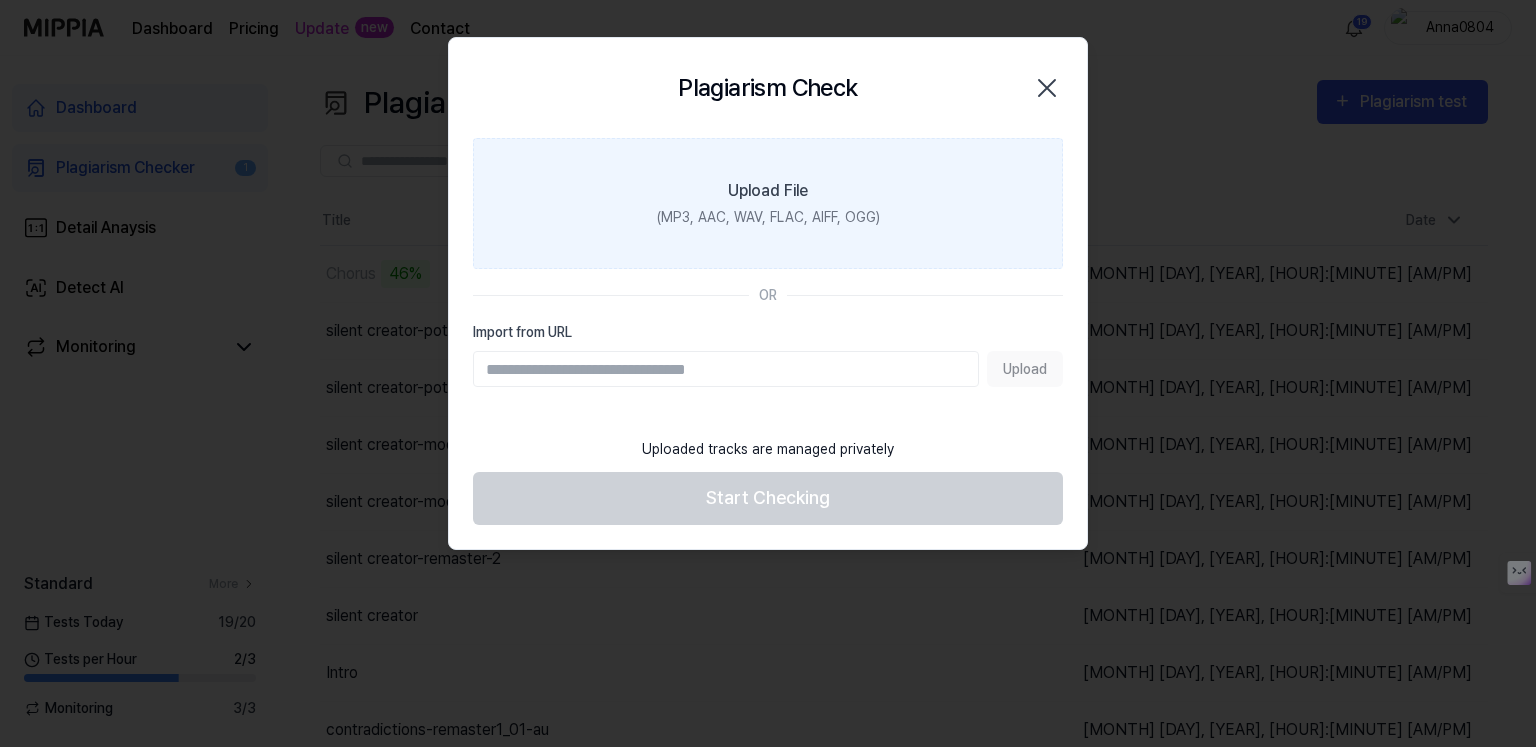 click on "Upload File (MP3, AAC, WAV, FLAC, AIFF, OGG)" at bounding box center (768, 203) 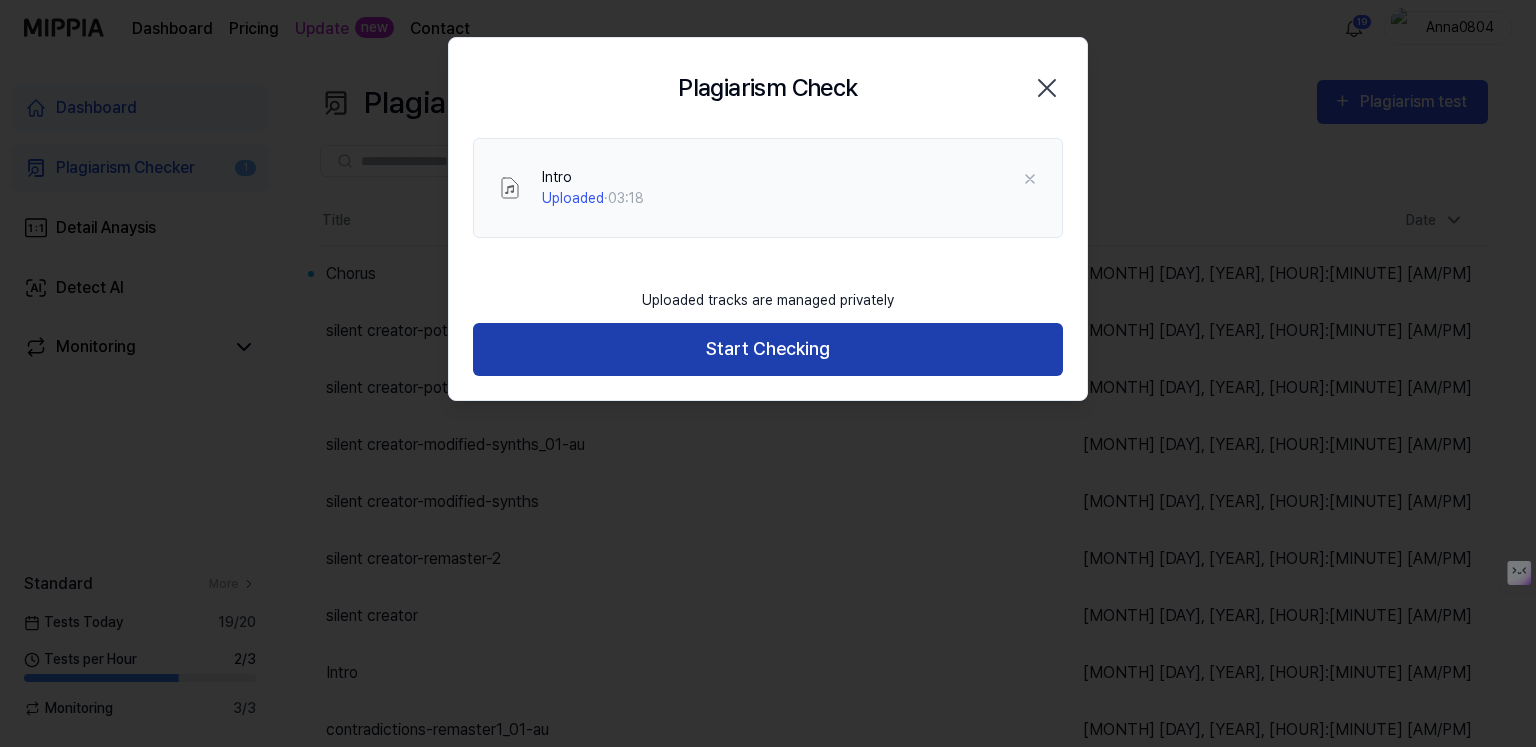click on "Start Checking" at bounding box center (768, 349) 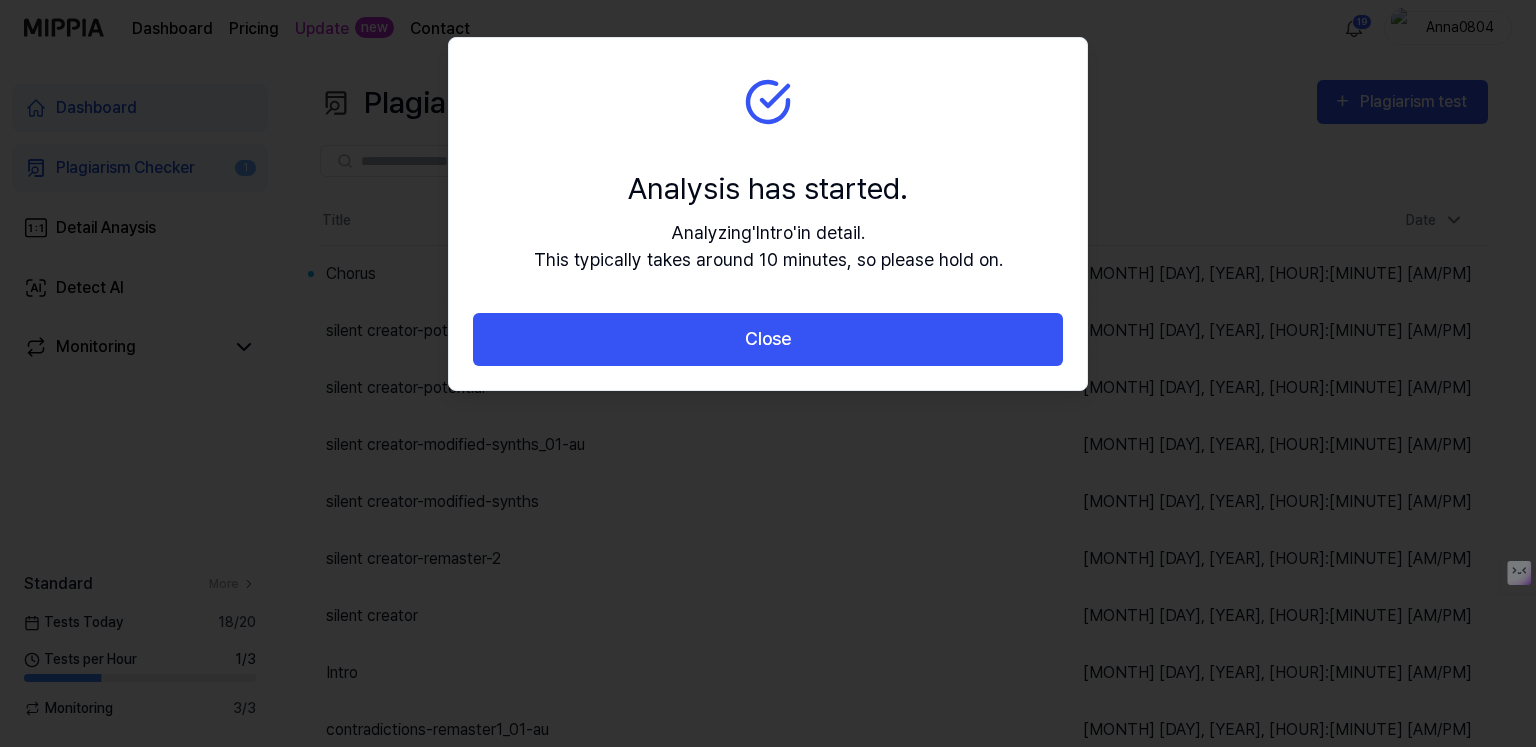 click on "Close" at bounding box center [768, 339] 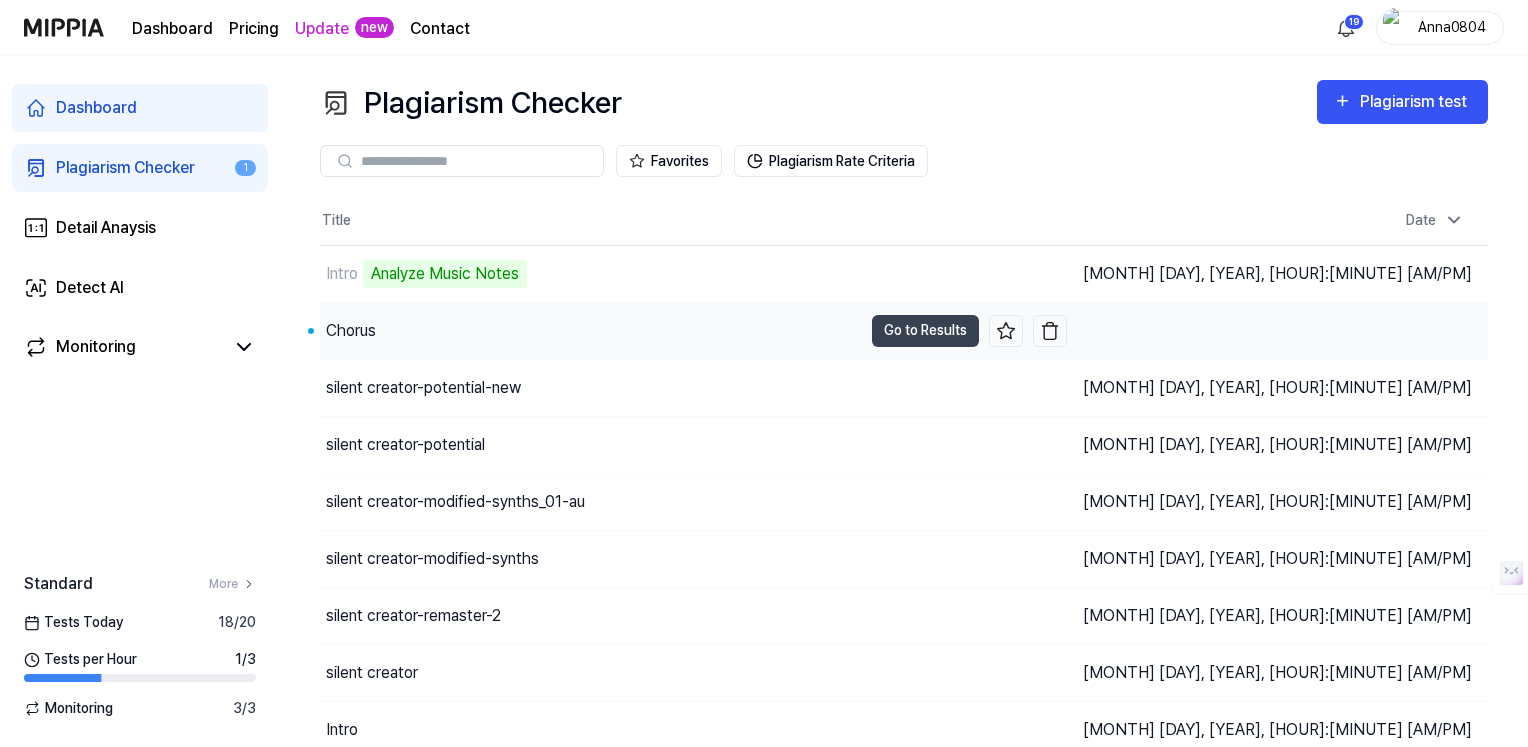 click on "Chorus" at bounding box center (351, 331) 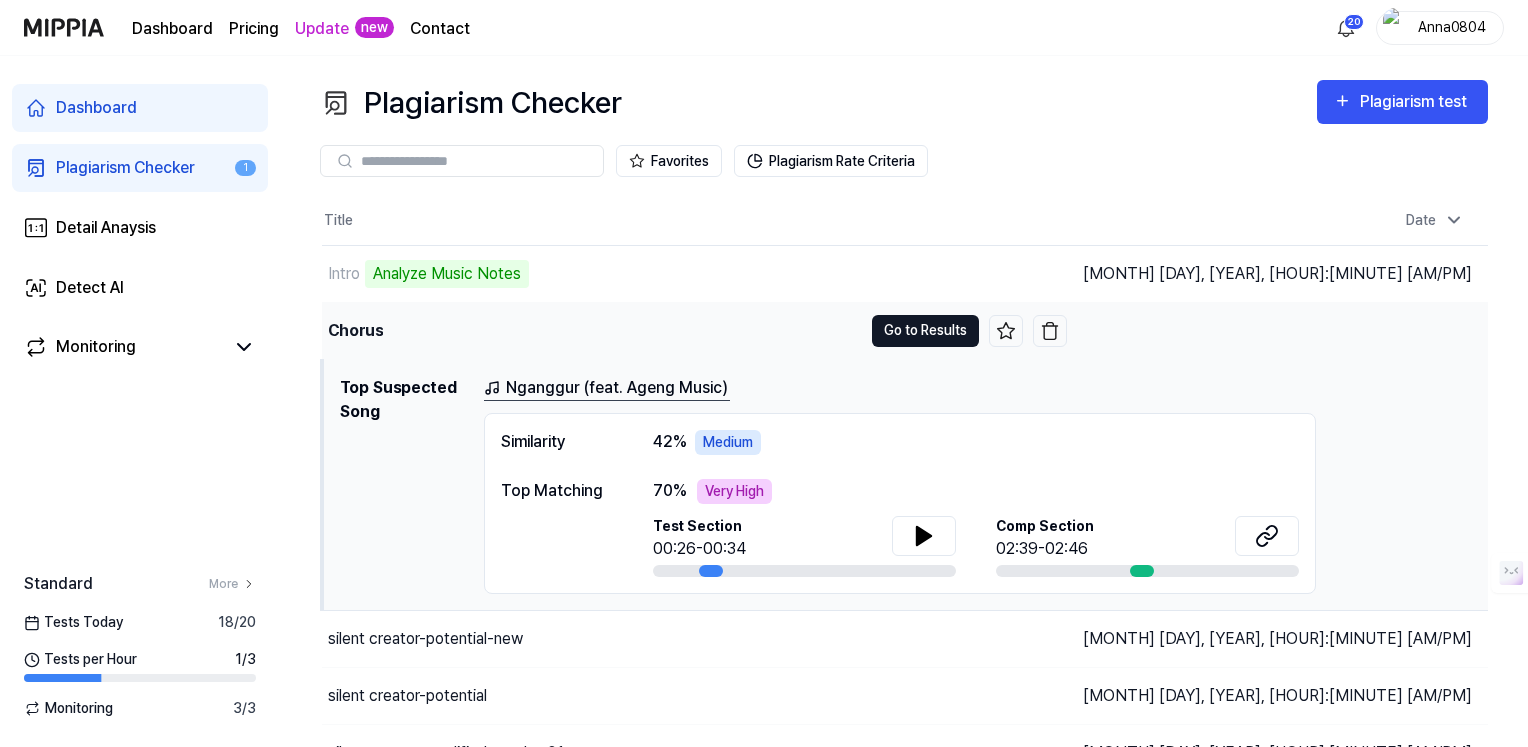 click on "Go to Results" at bounding box center (925, 331) 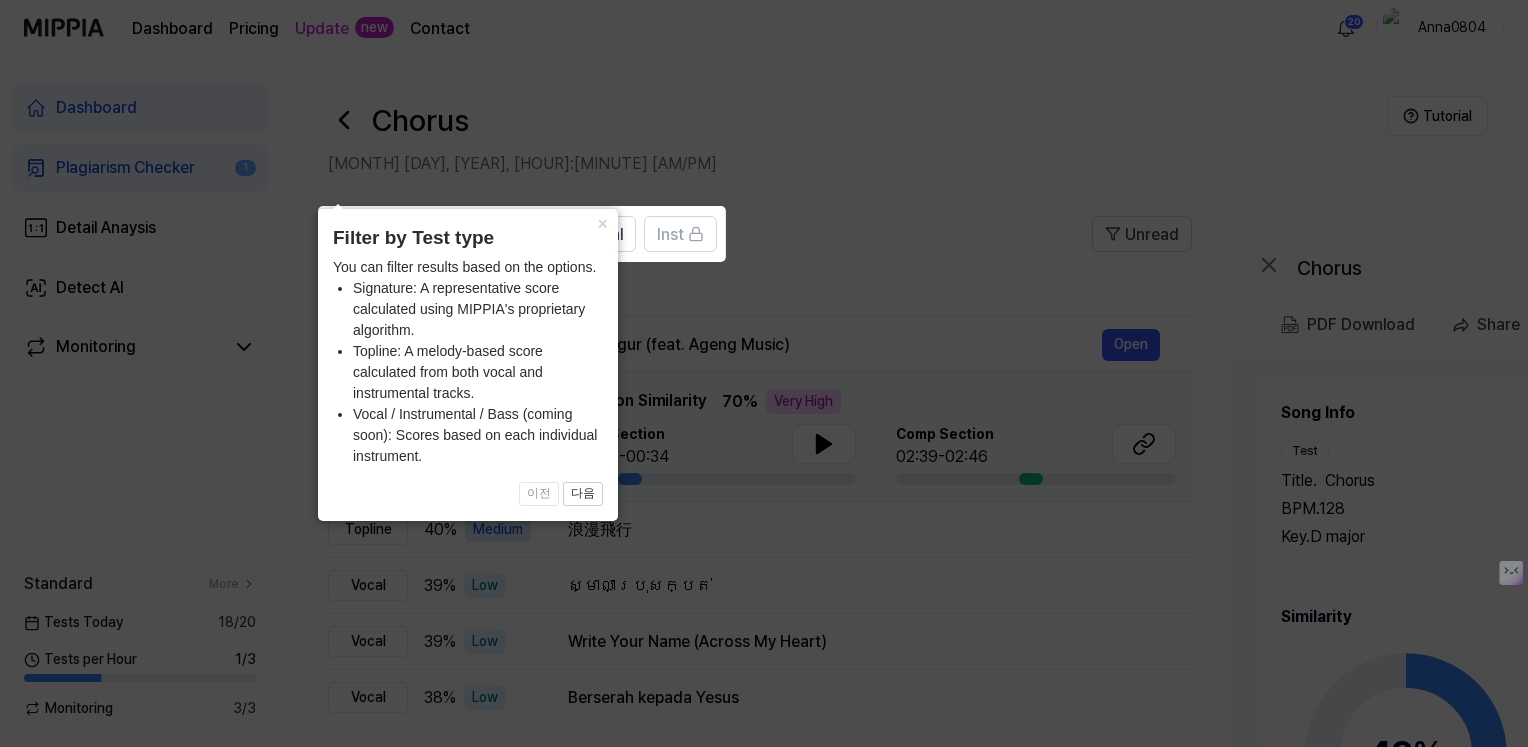click 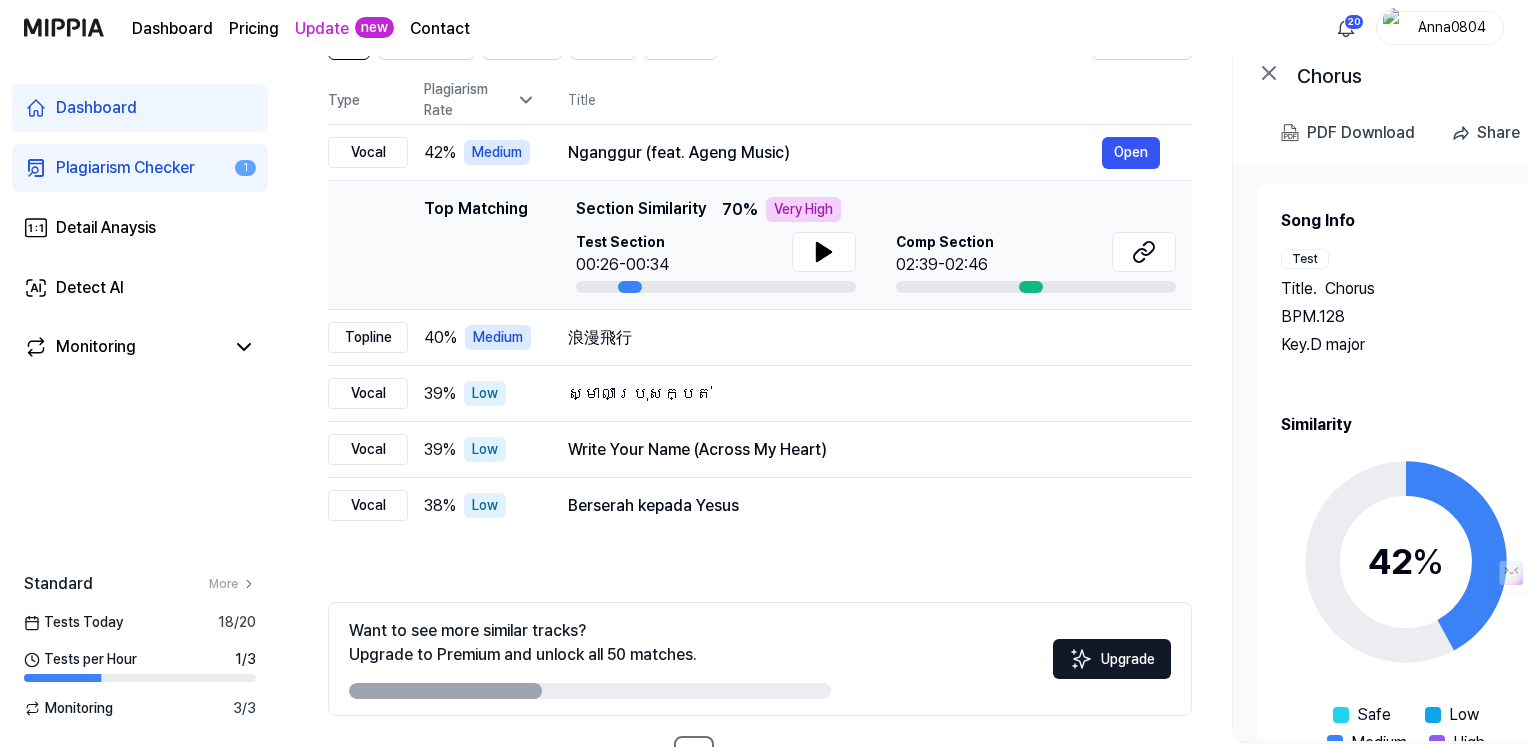 scroll, scrollTop: 200, scrollLeft: 0, axis: vertical 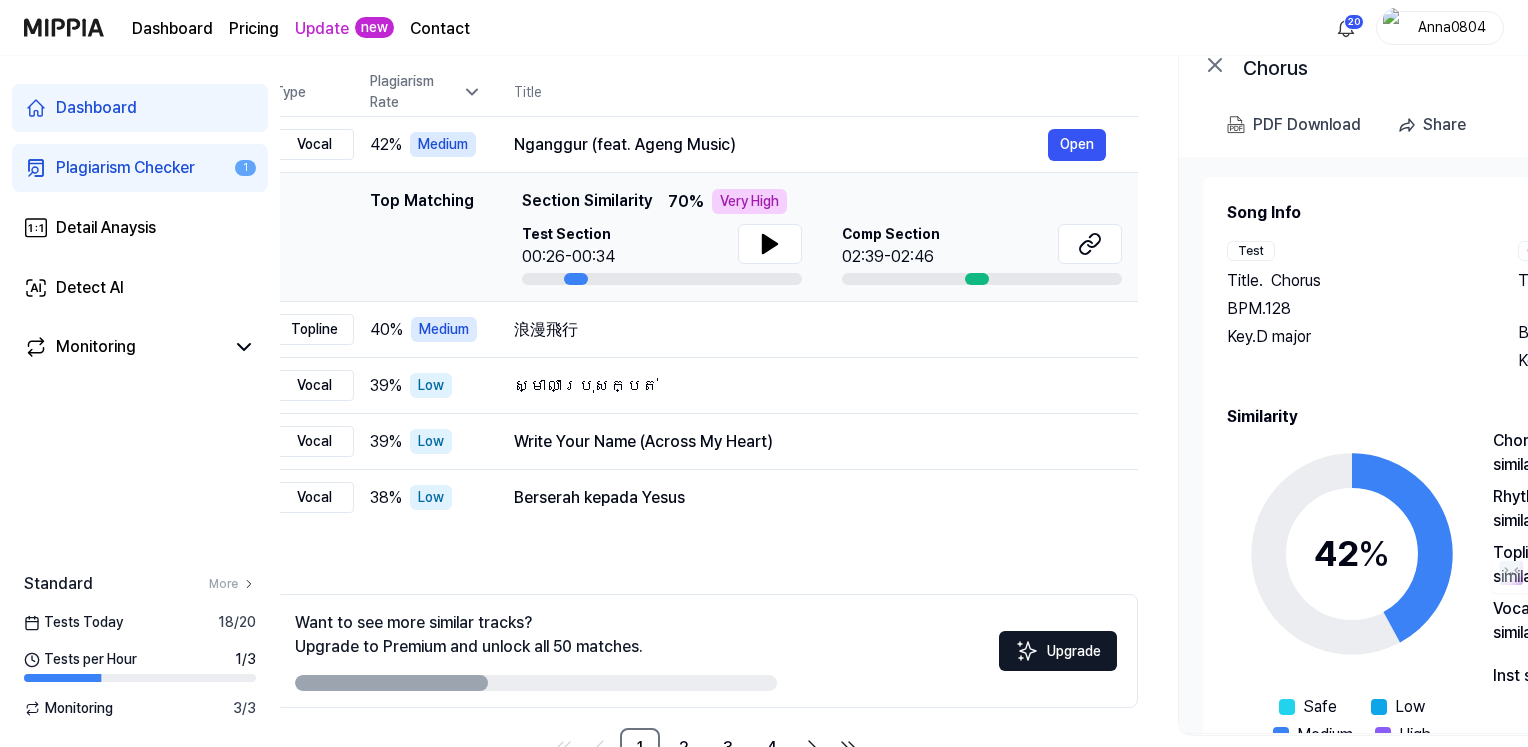 drag, startPoint x: 1421, startPoint y: 313, endPoint x: 1367, endPoint y: 363, distance: 73.593475 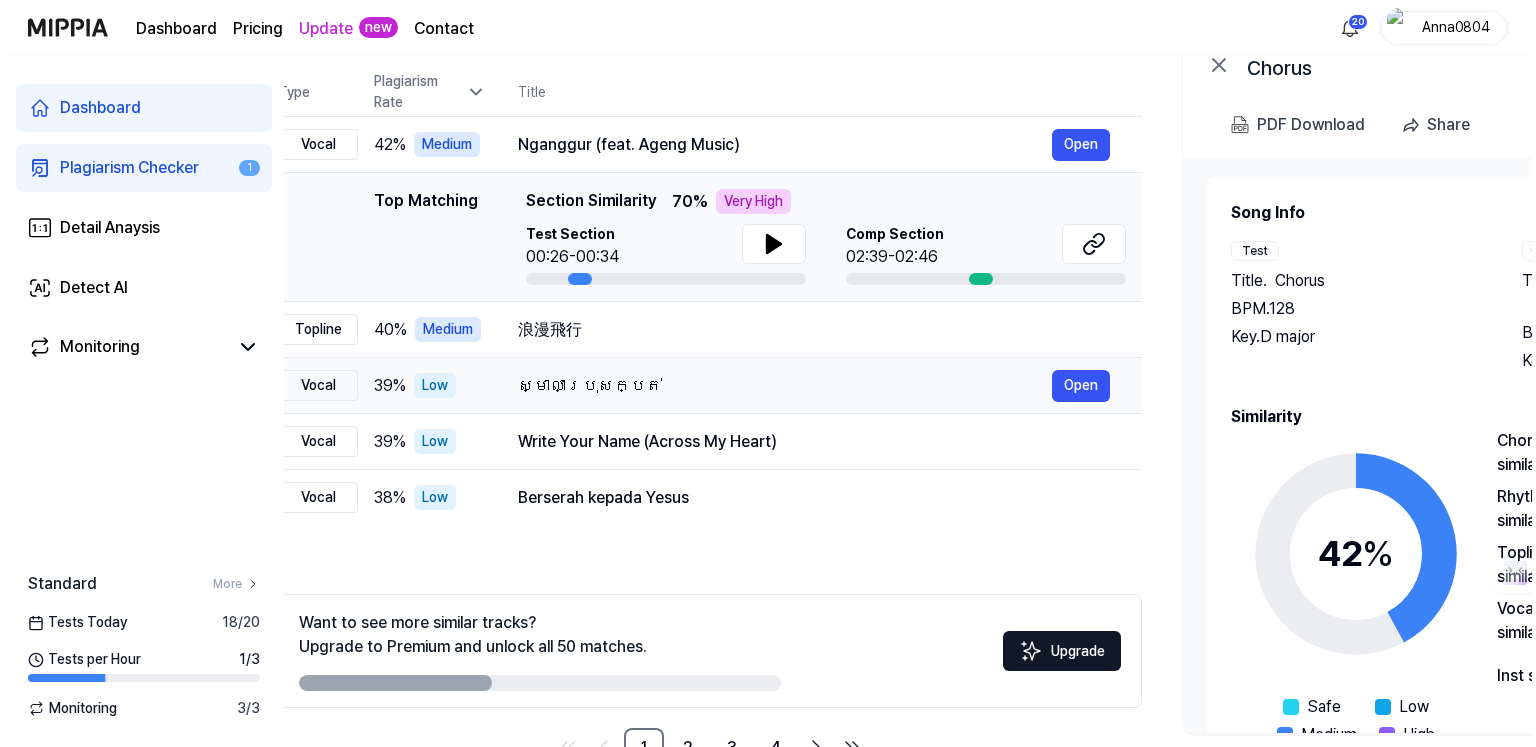 scroll, scrollTop: 0, scrollLeft: 0, axis: both 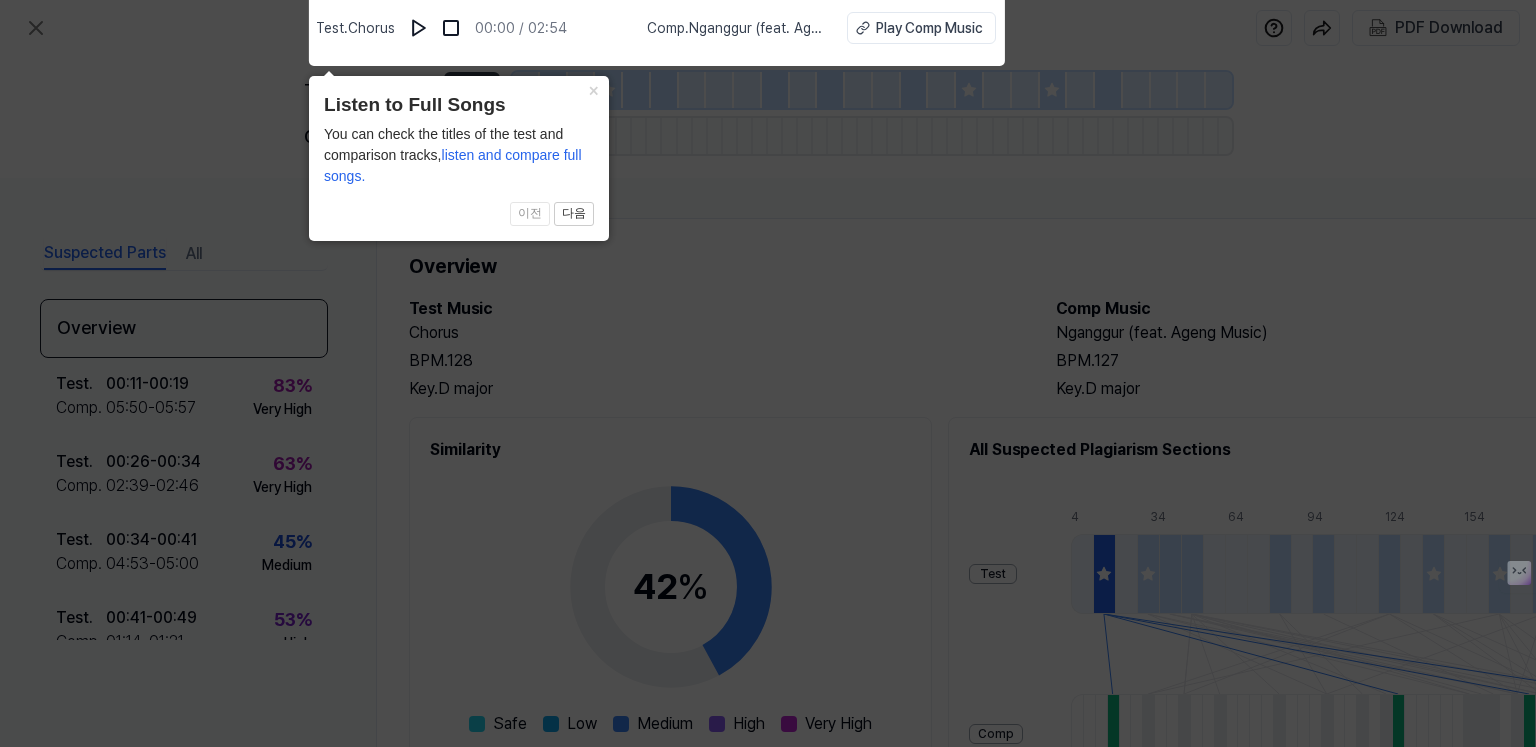 click 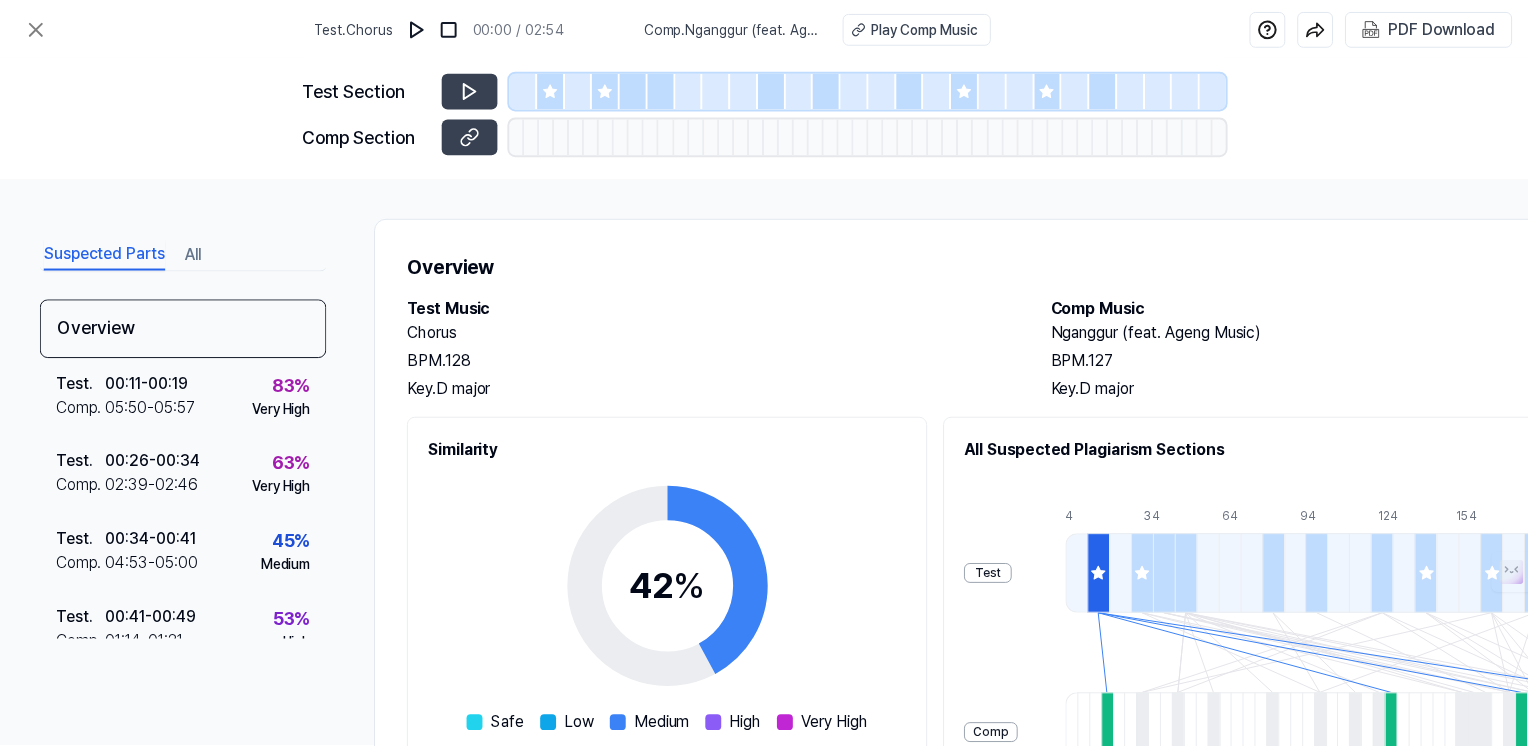 scroll, scrollTop: 200, scrollLeft: 0, axis: vertical 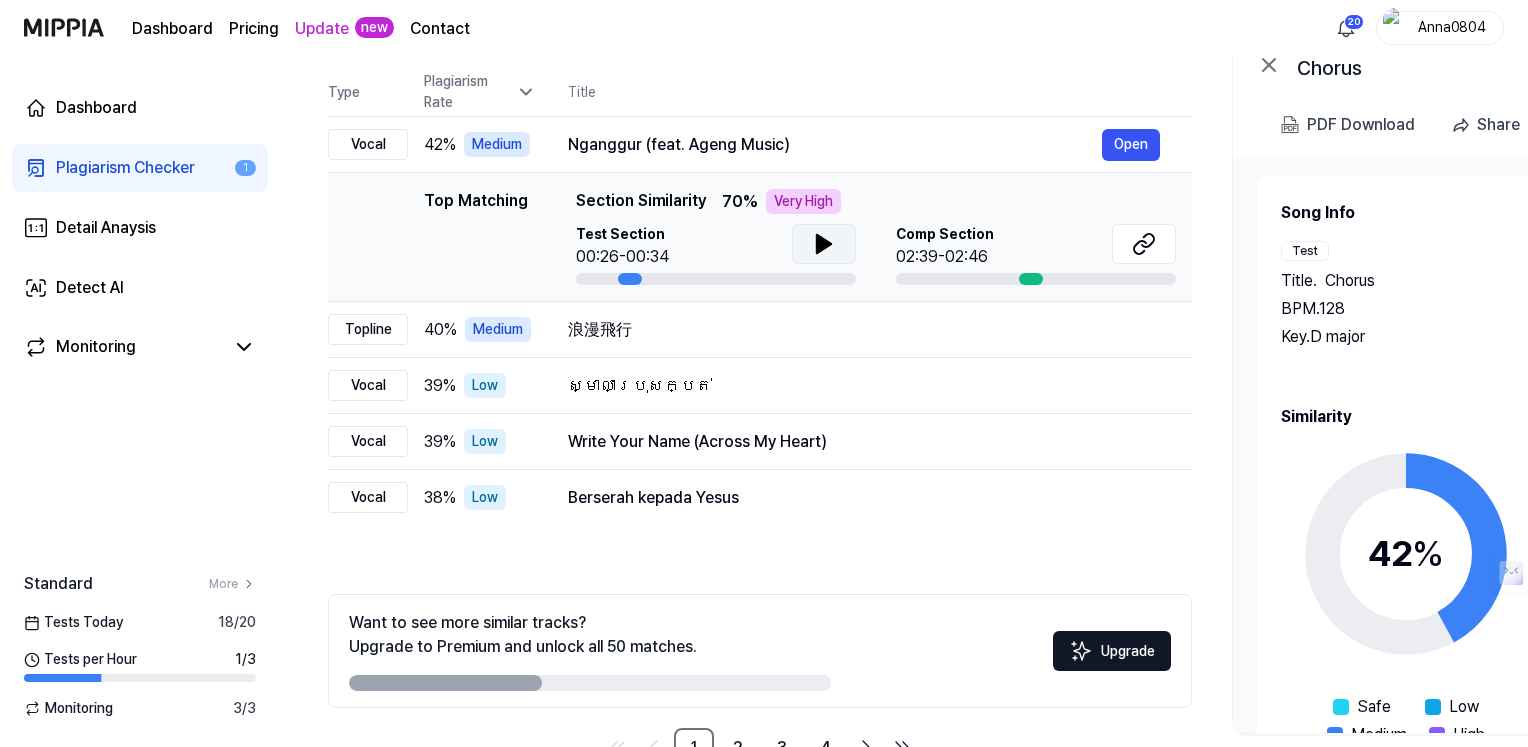 click at bounding box center (824, 244) 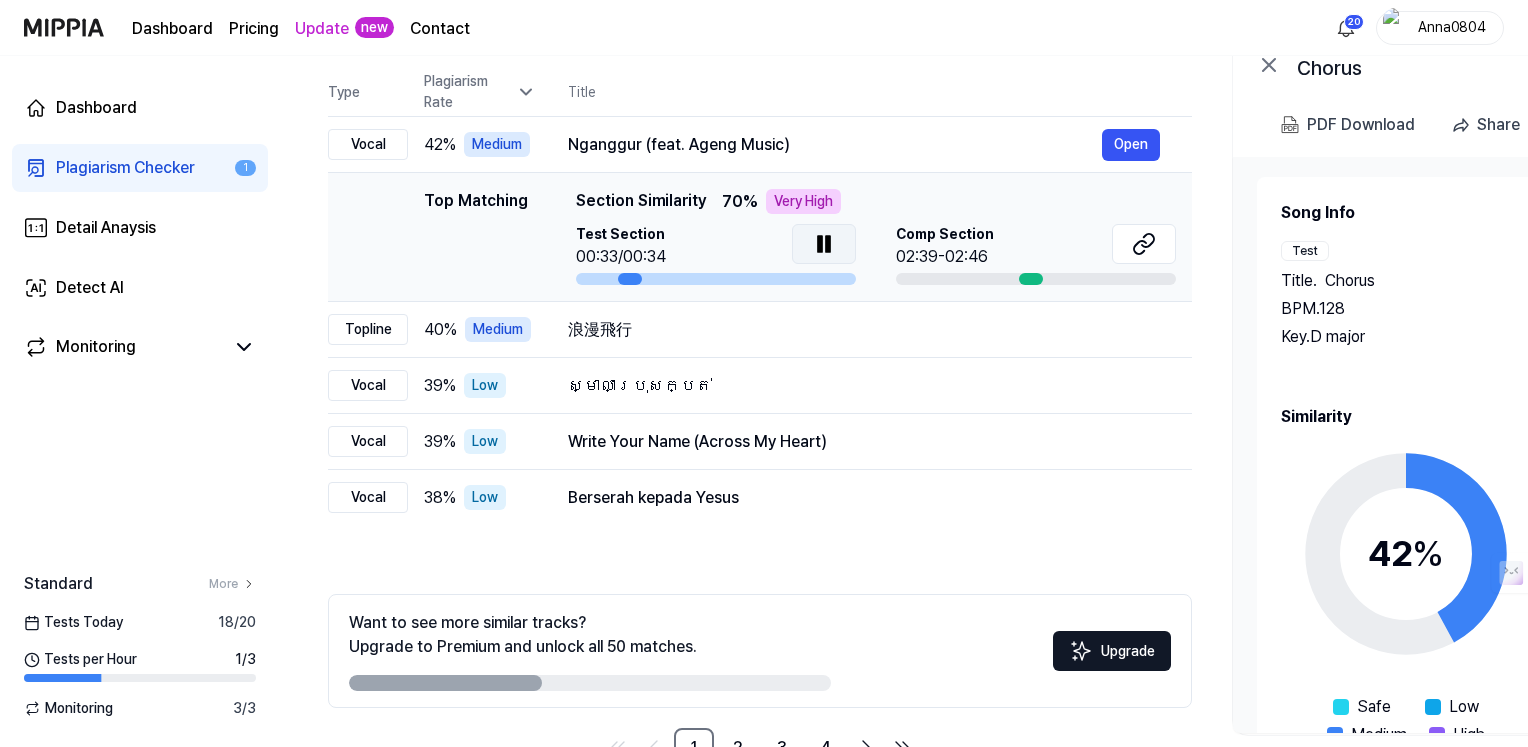 click at bounding box center (824, 244) 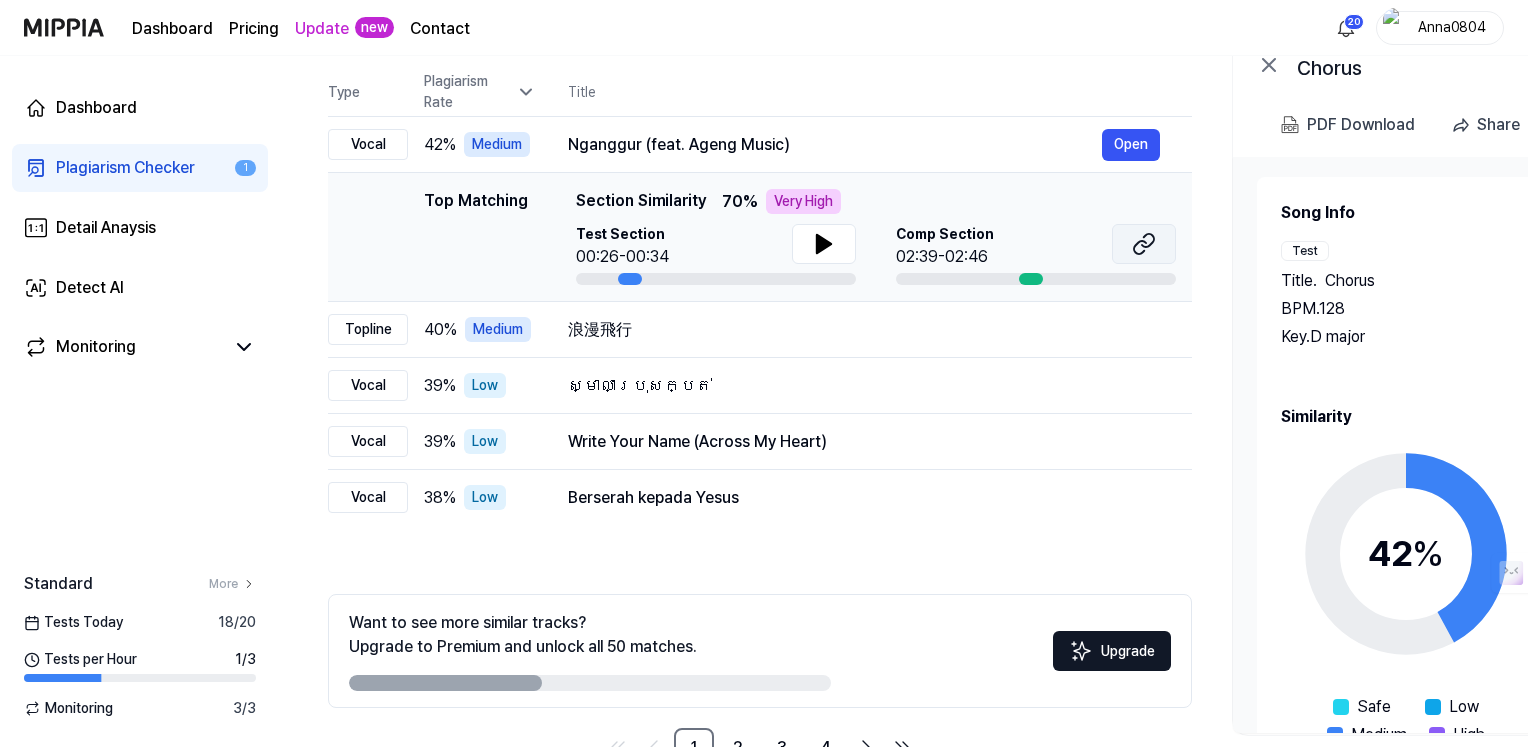 click 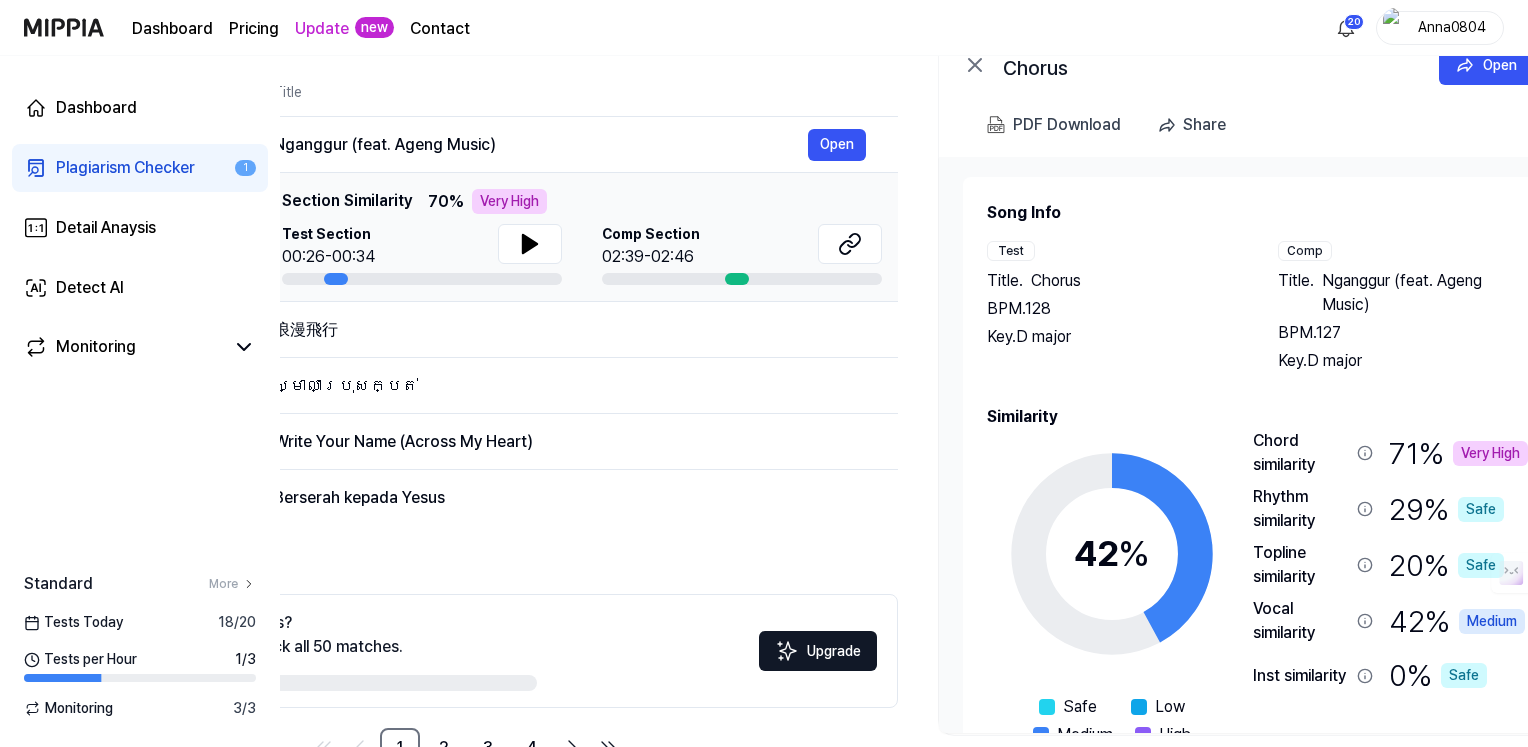 scroll, scrollTop: 0, scrollLeft: 364, axis: horizontal 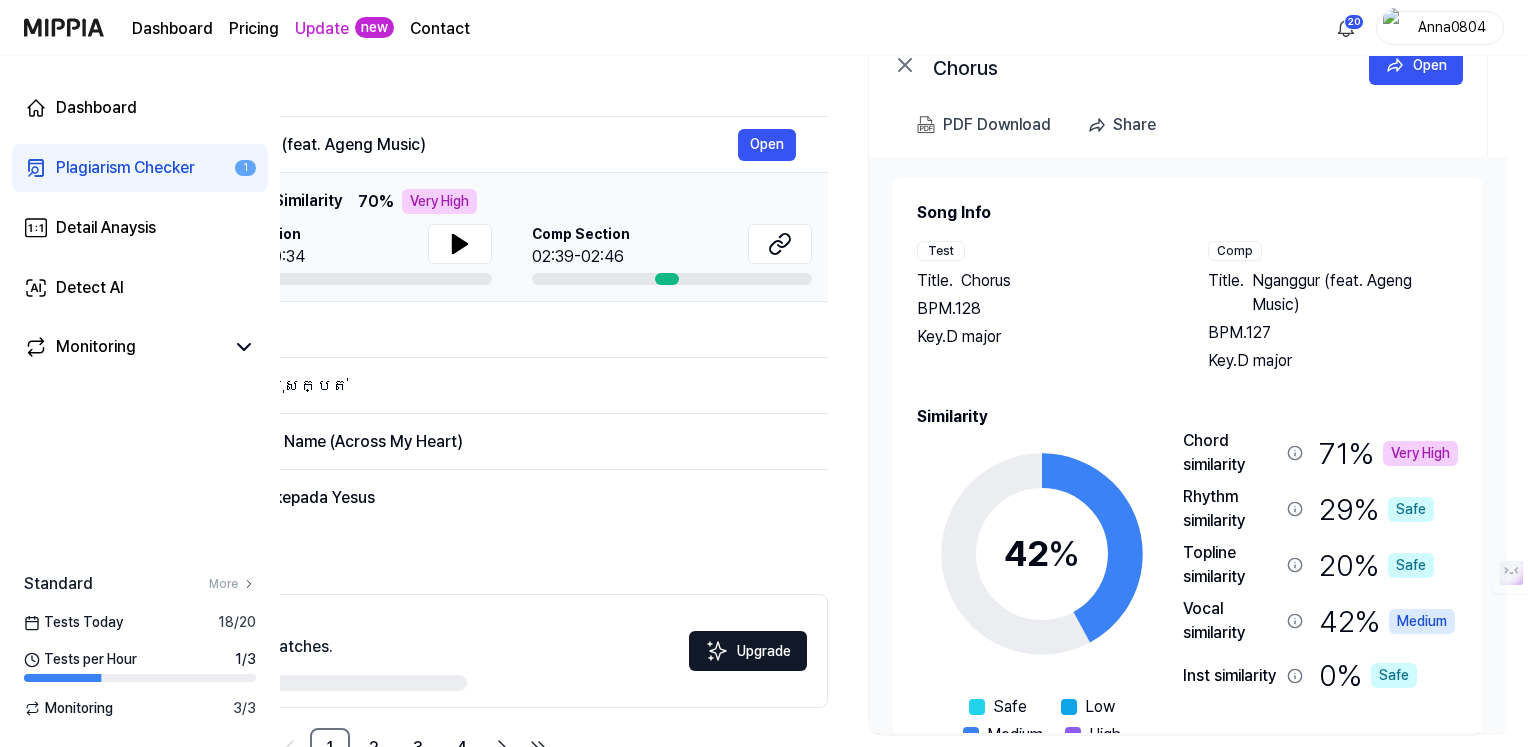 drag, startPoint x: 1414, startPoint y: 409, endPoint x: 1020, endPoint y: 407, distance: 394.00507 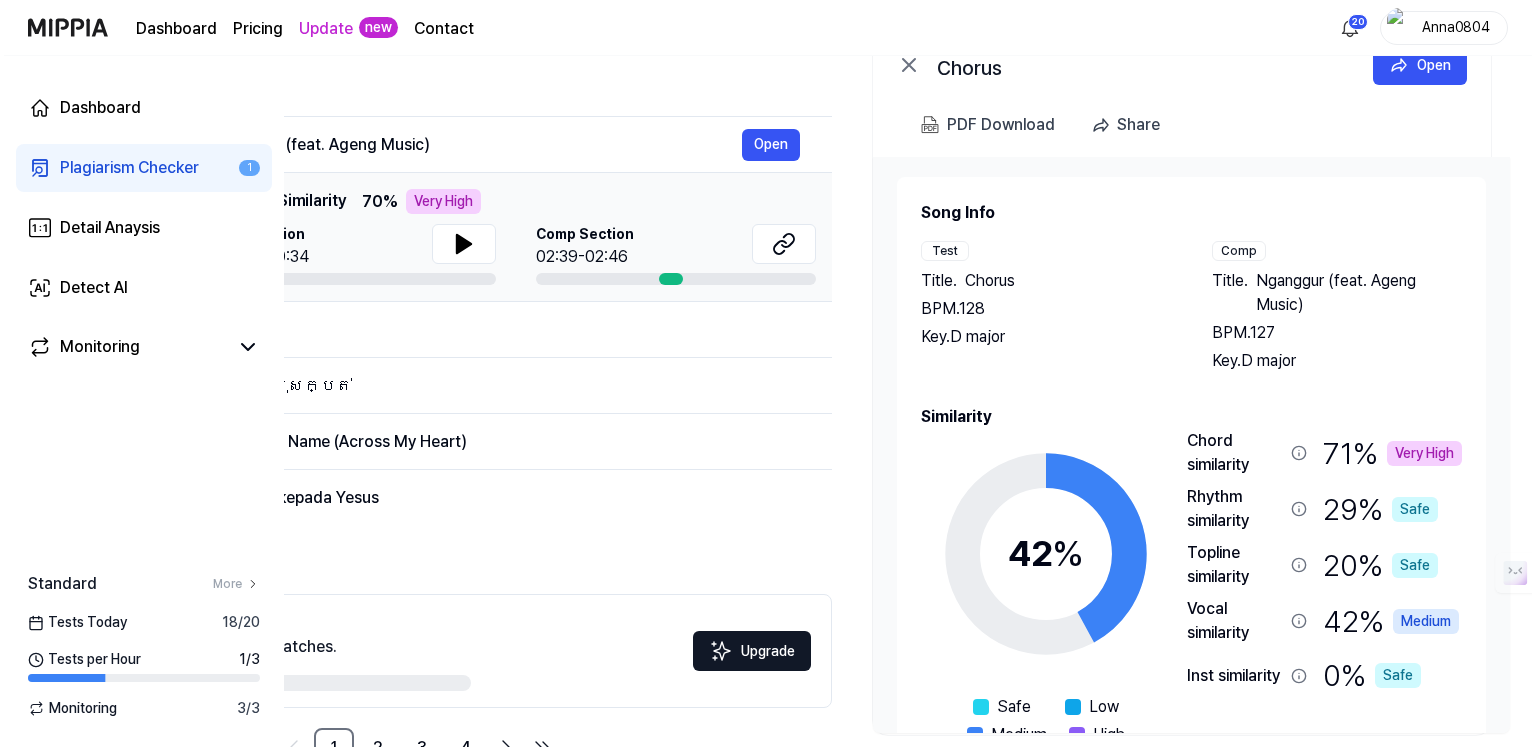 scroll, scrollTop: 0, scrollLeft: 0, axis: both 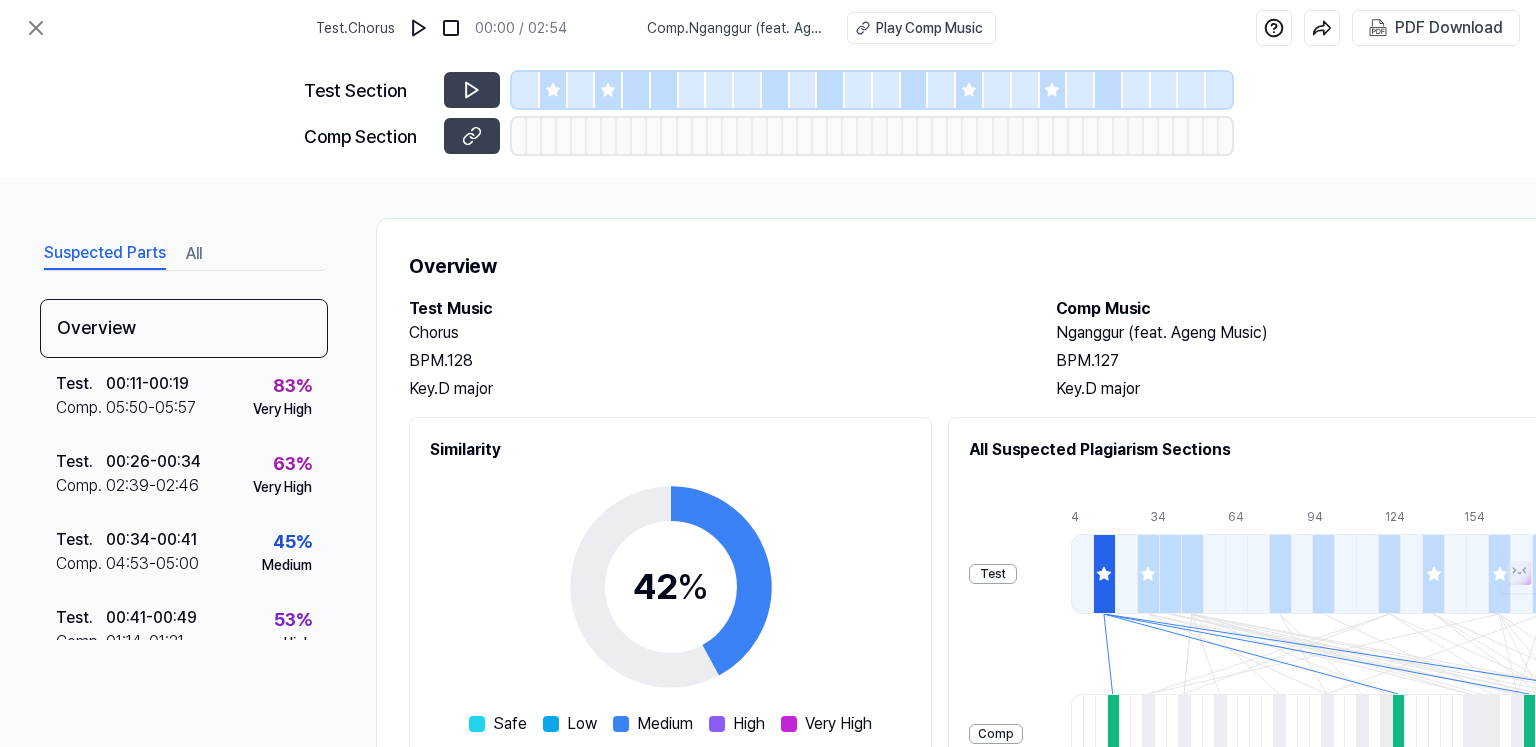 drag, startPoint x: 1020, startPoint y: 407, endPoint x: 1022, endPoint y: 389, distance: 18.110771 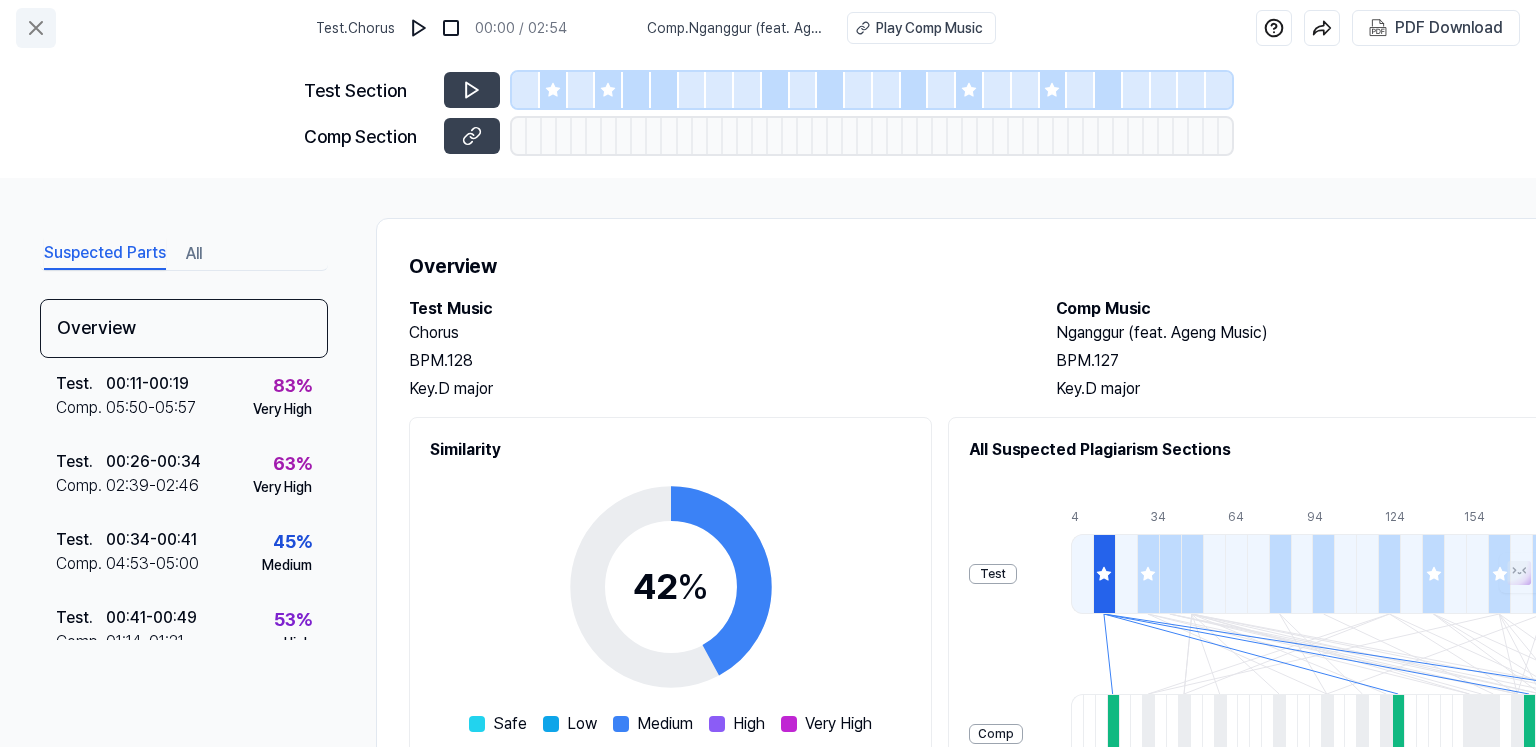 click 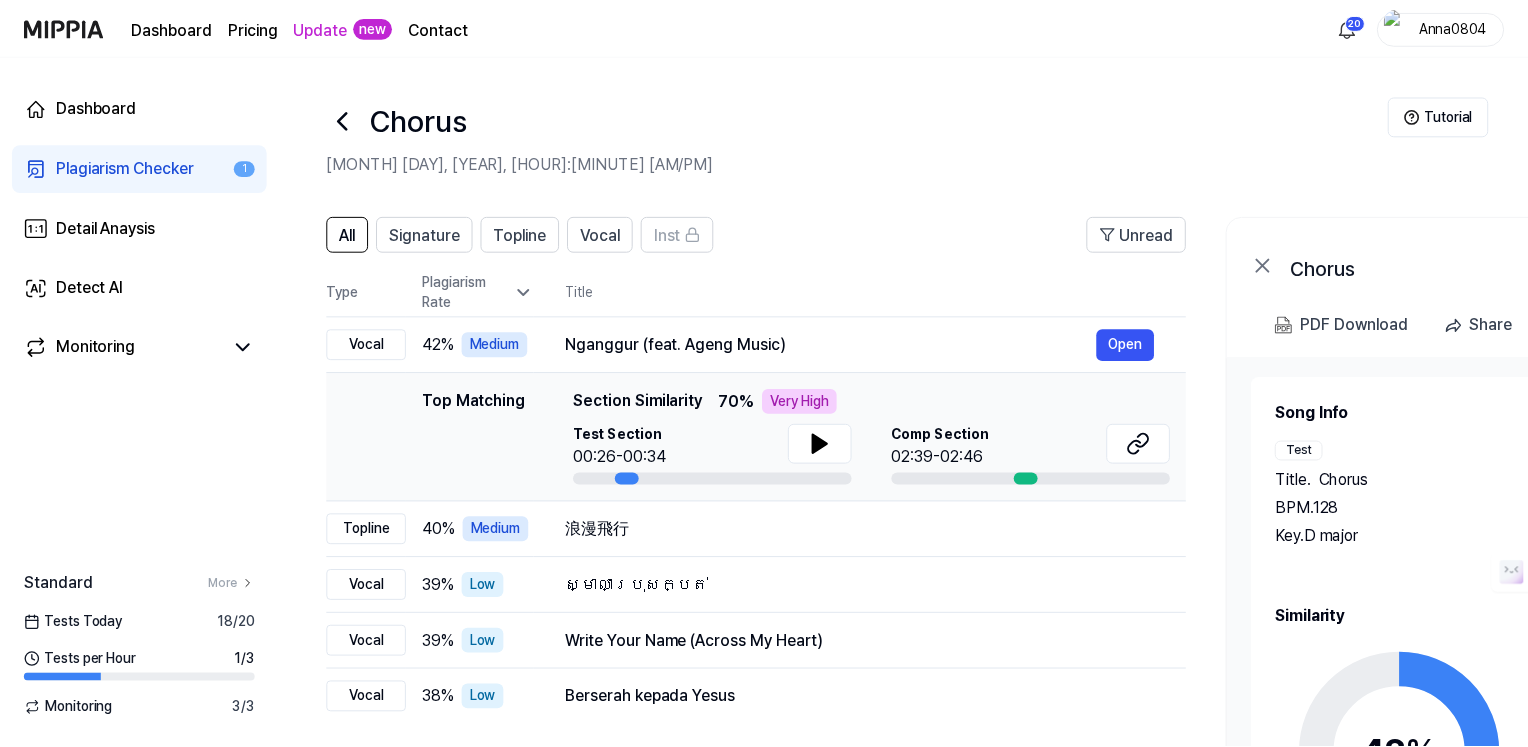 scroll, scrollTop: 200, scrollLeft: 0, axis: vertical 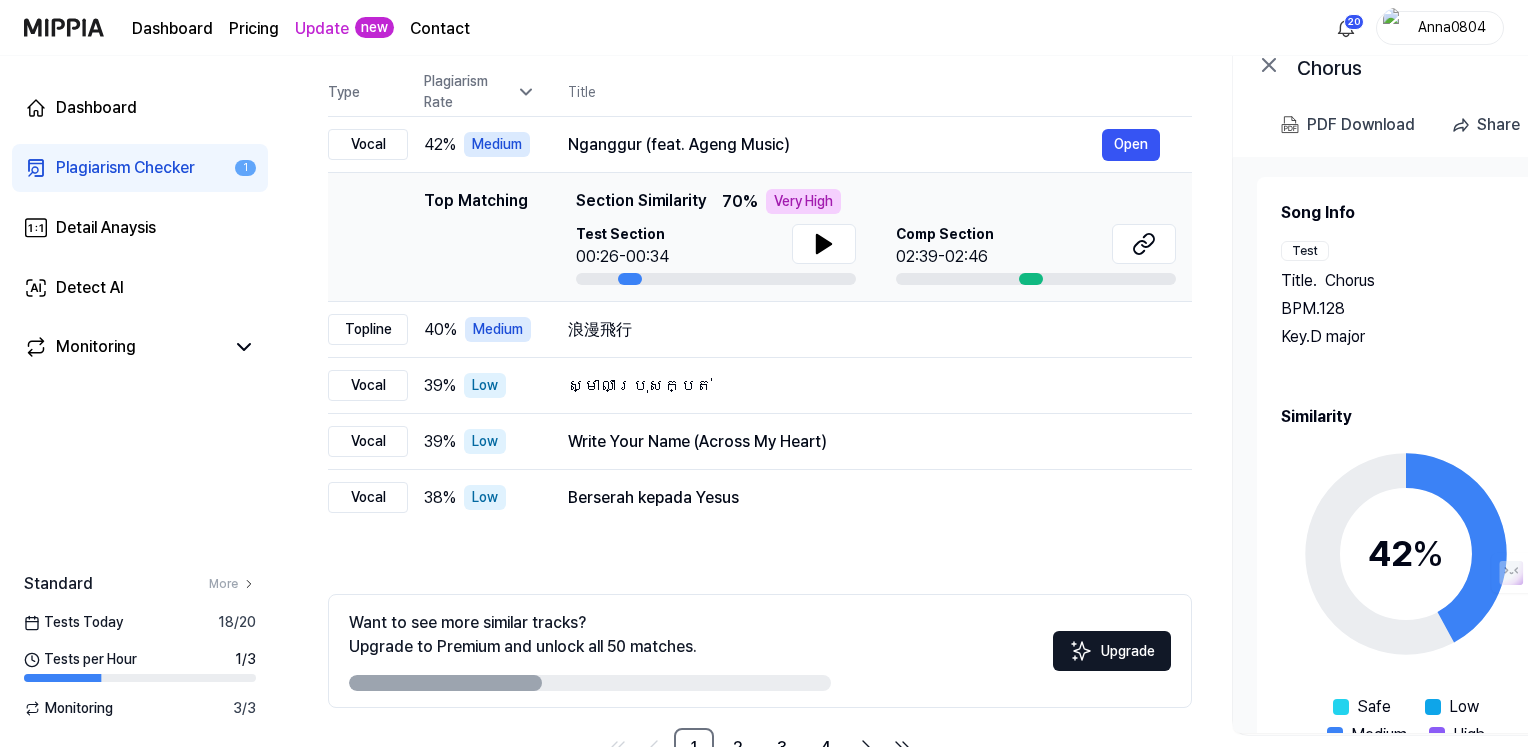 click on "Plagiarism Checker" at bounding box center (125, 168) 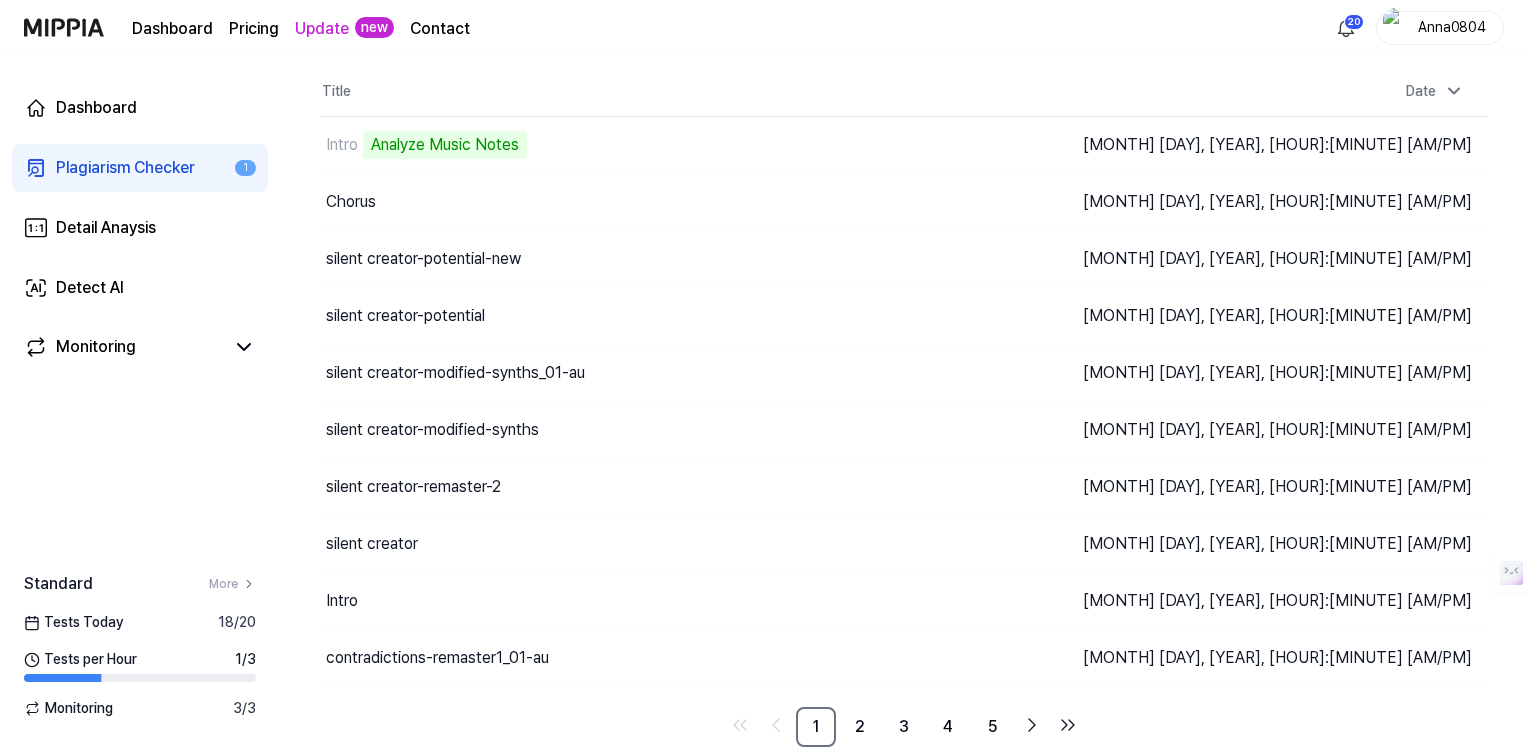 scroll, scrollTop: 0, scrollLeft: 0, axis: both 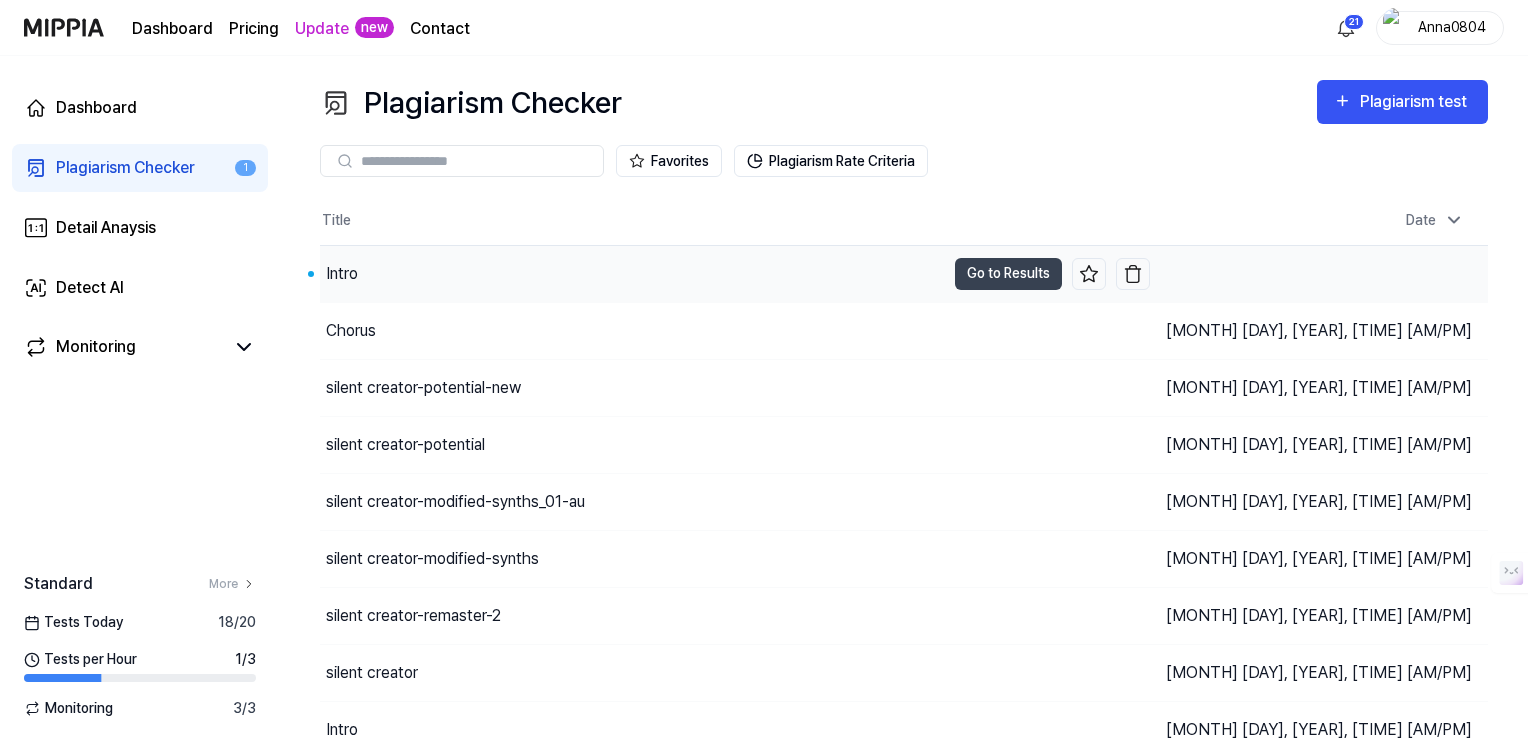 click on "Intro" at bounding box center [632, 274] 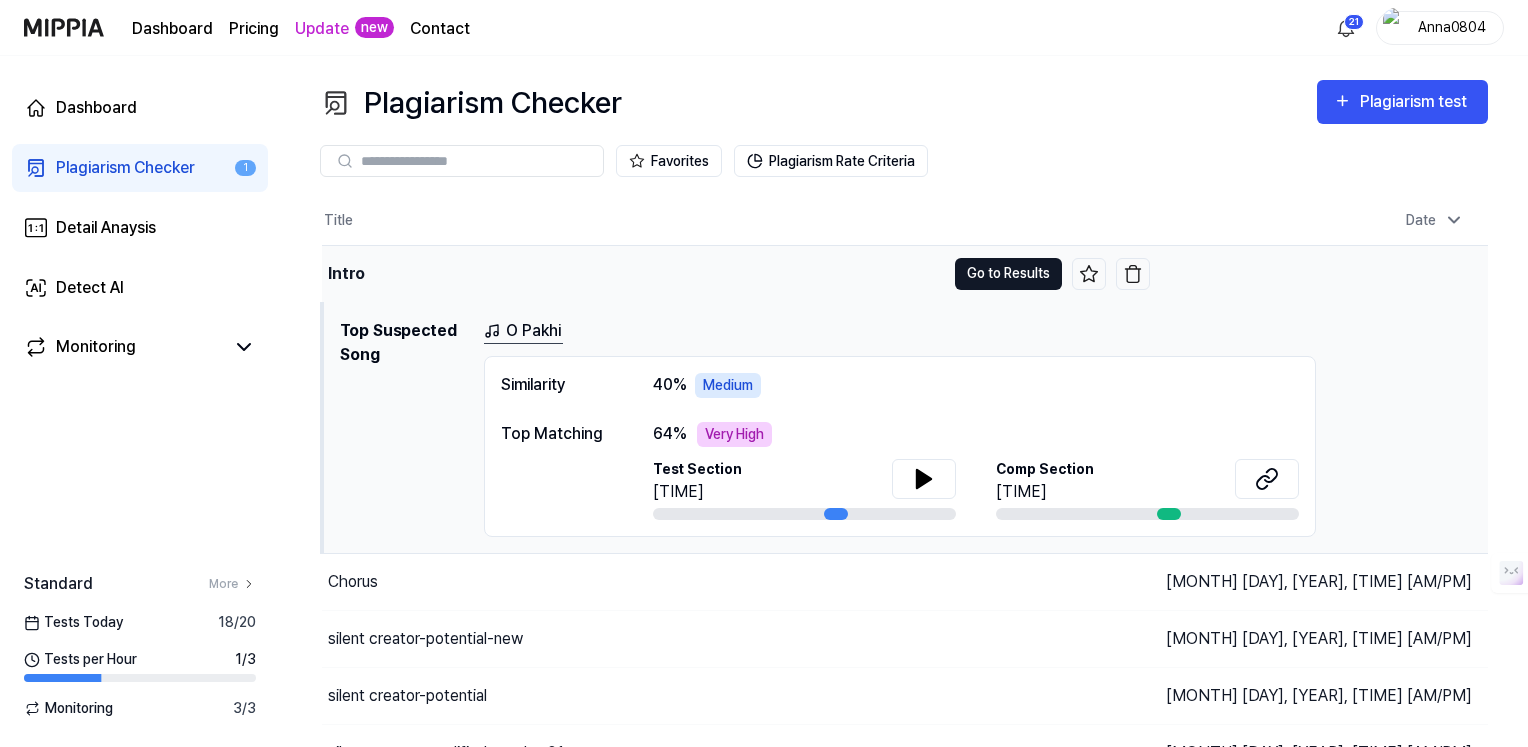 click on "Go to Results" at bounding box center (1008, 274) 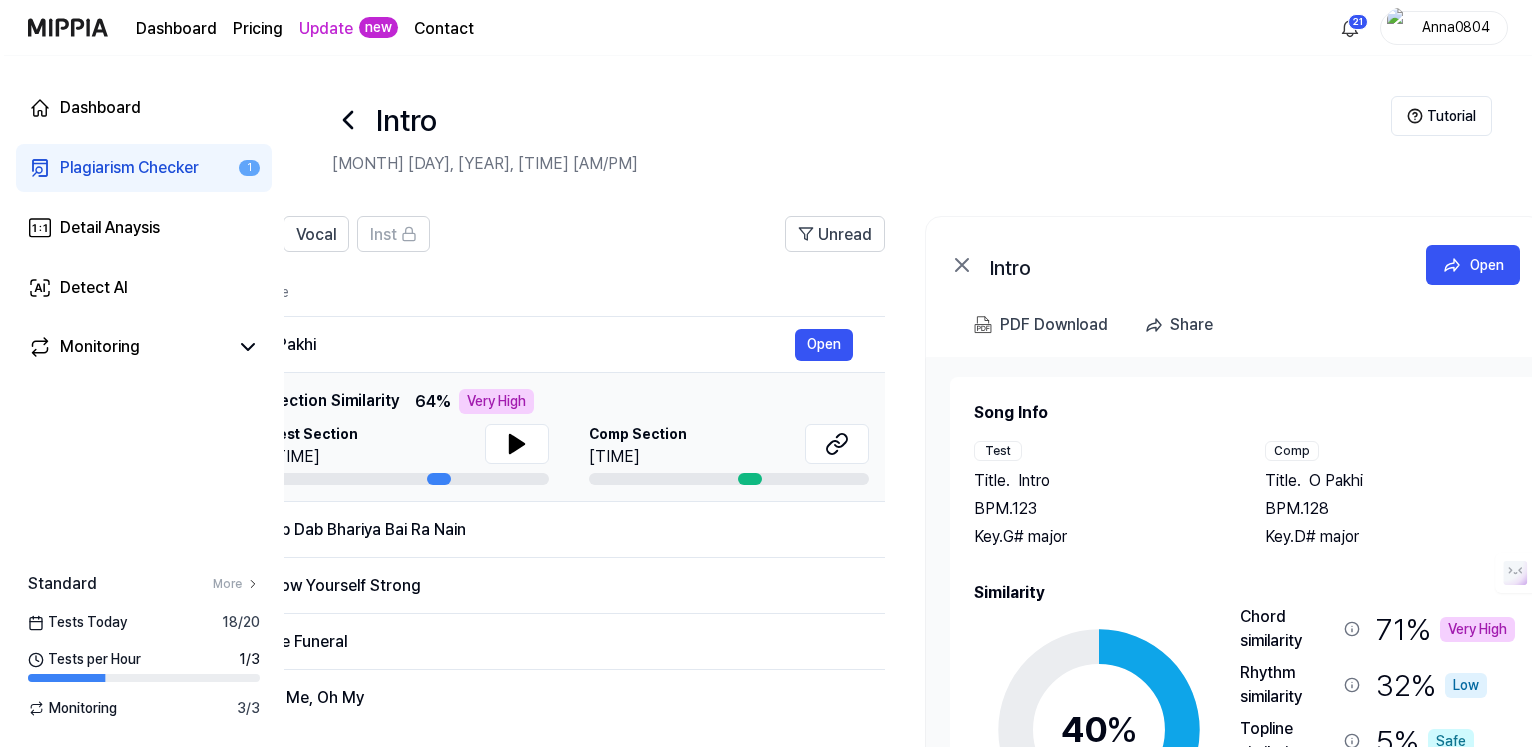 scroll, scrollTop: 0, scrollLeft: 308, axis: horizontal 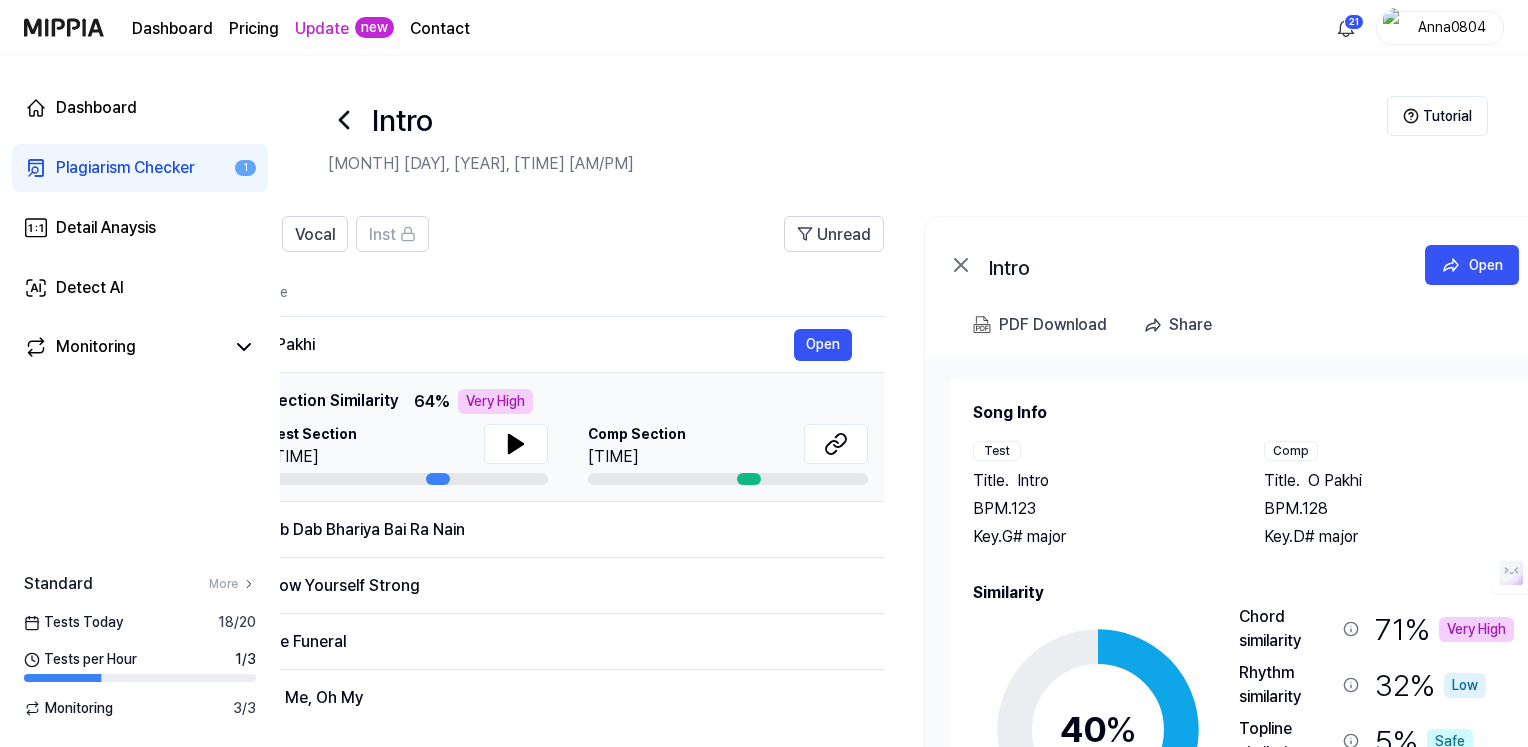 drag, startPoint x: 1428, startPoint y: 407, endPoint x: 1120, endPoint y: 381, distance: 309.09546 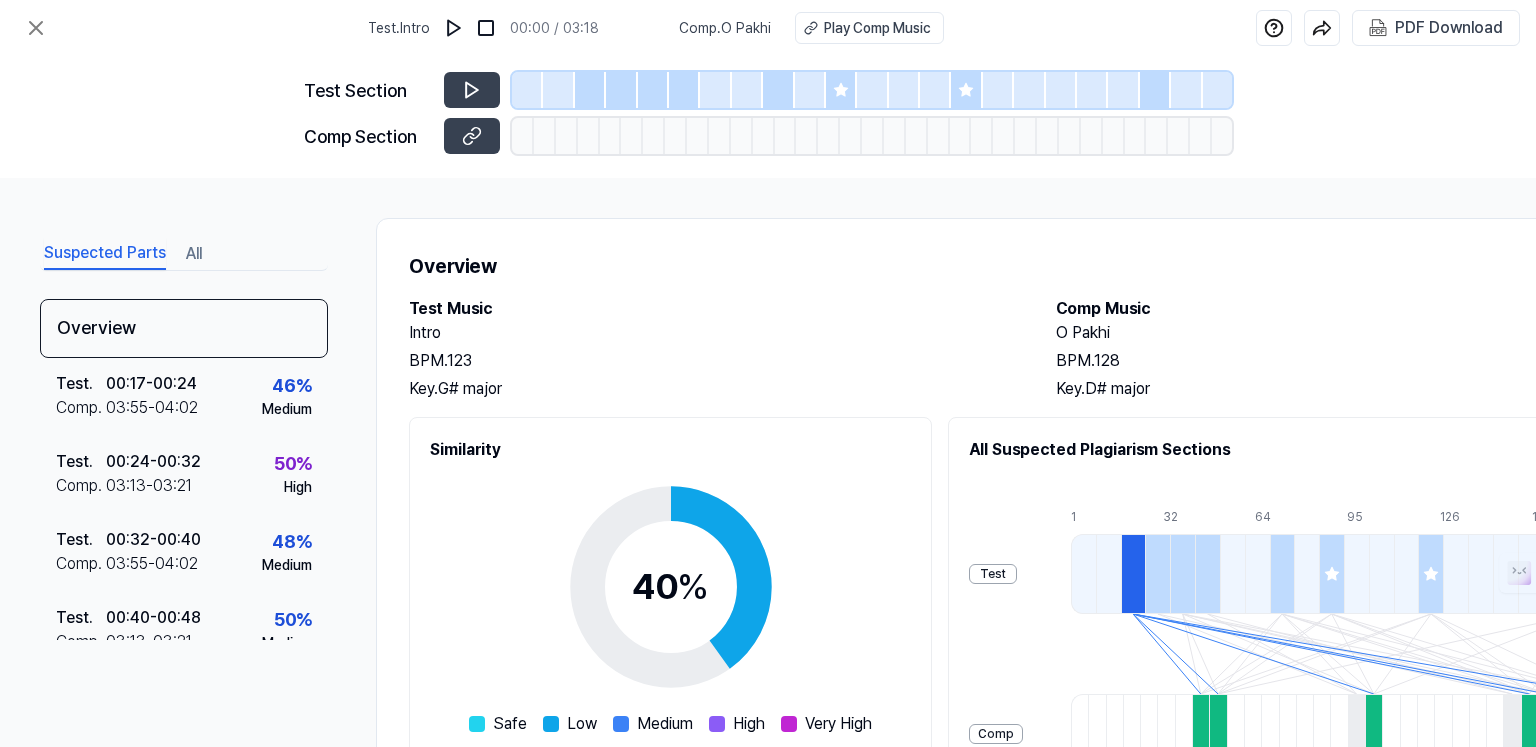 click on "Similarity 40 % Safe Low Medium High Very High Chord similarity 71 % Very High   Rhythm similarity 32 % Low   Topline similarity 5 % Safe   Vocal similarity 40 % Medium   Inst similarity 0 % Safe" at bounding box center [670, 704] 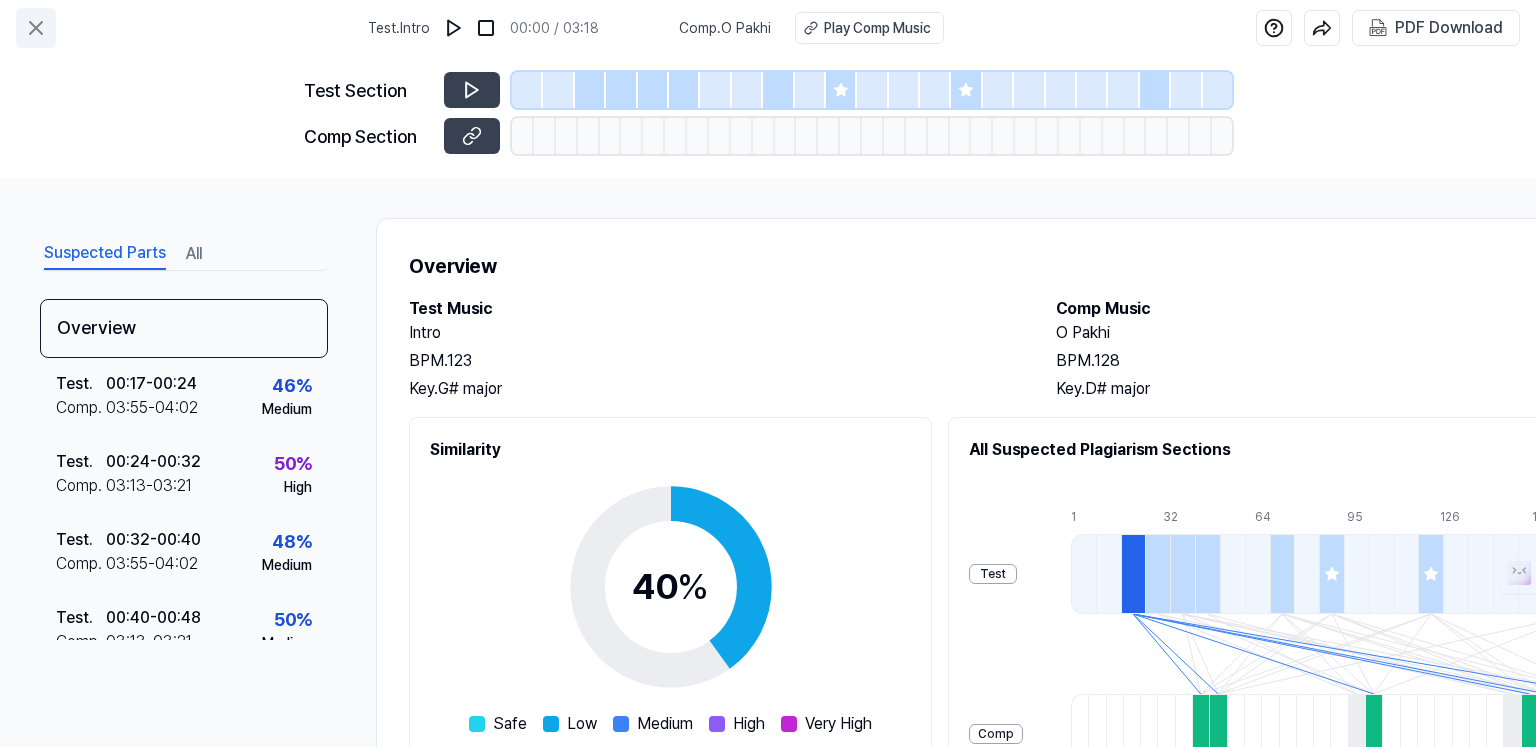 click 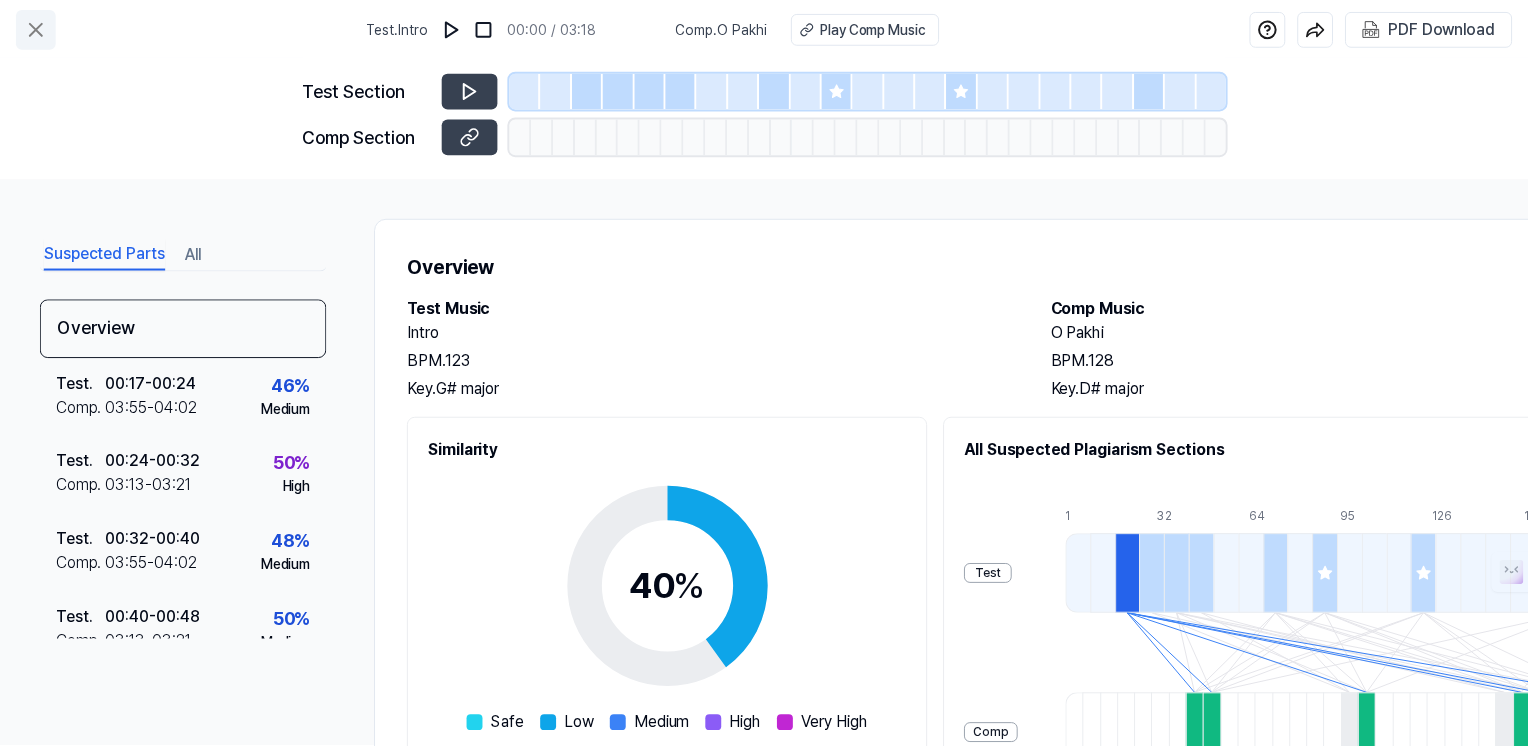 scroll, scrollTop: 116, scrollLeft: 0, axis: vertical 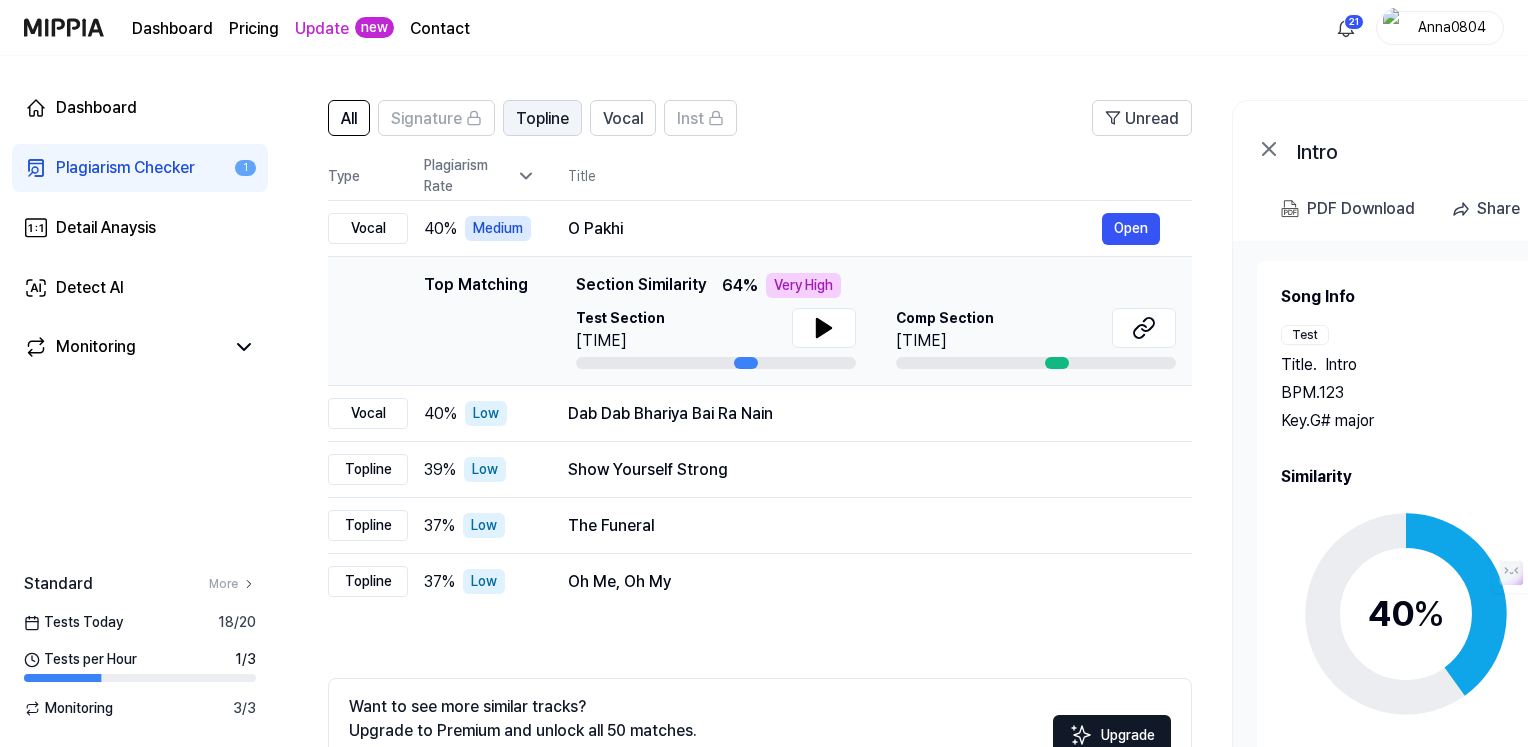 click on "Topline" at bounding box center (542, 118) 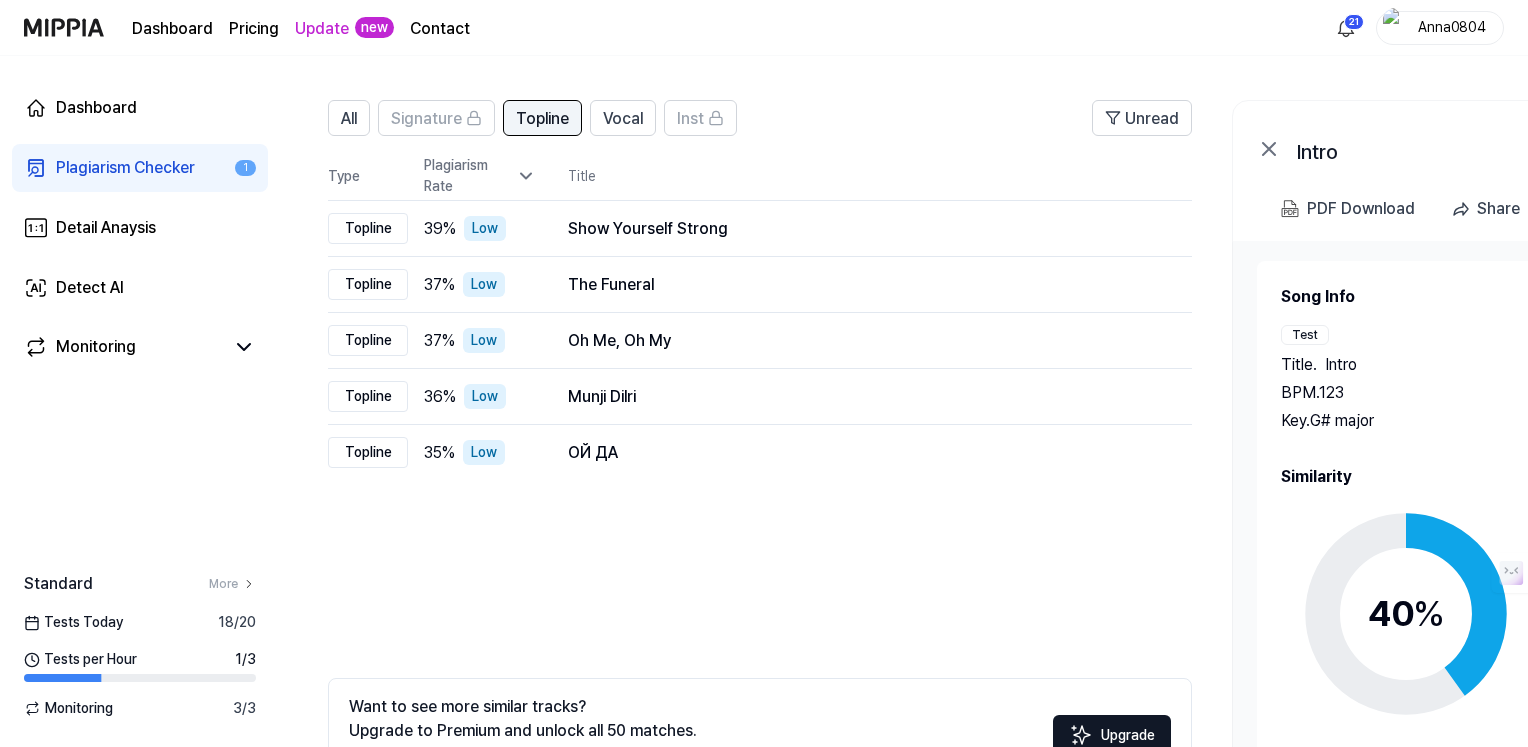 scroll, scrollTop: 0, scrollLeft: 0, axis: both 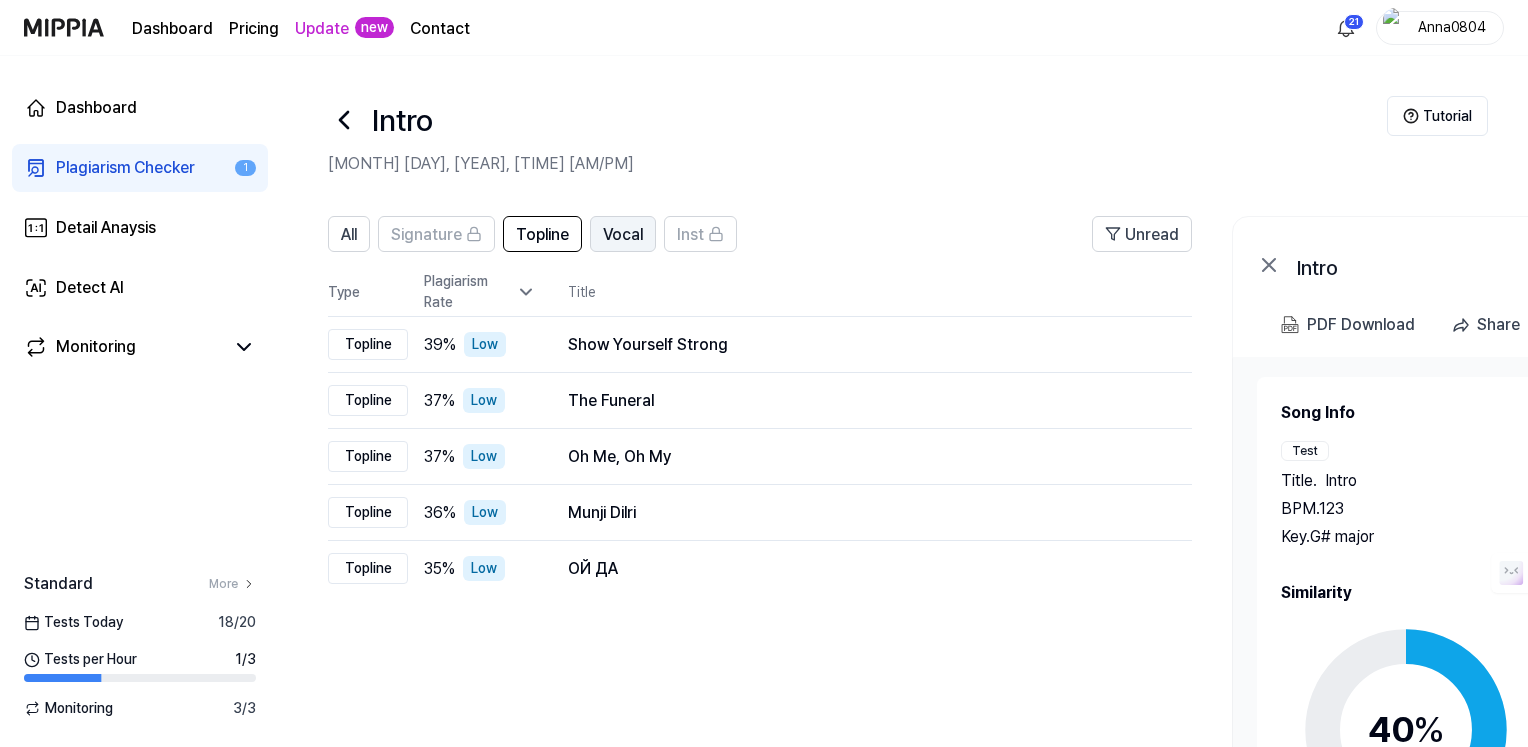 click on "Vocal" at bounding box center (623, 235) 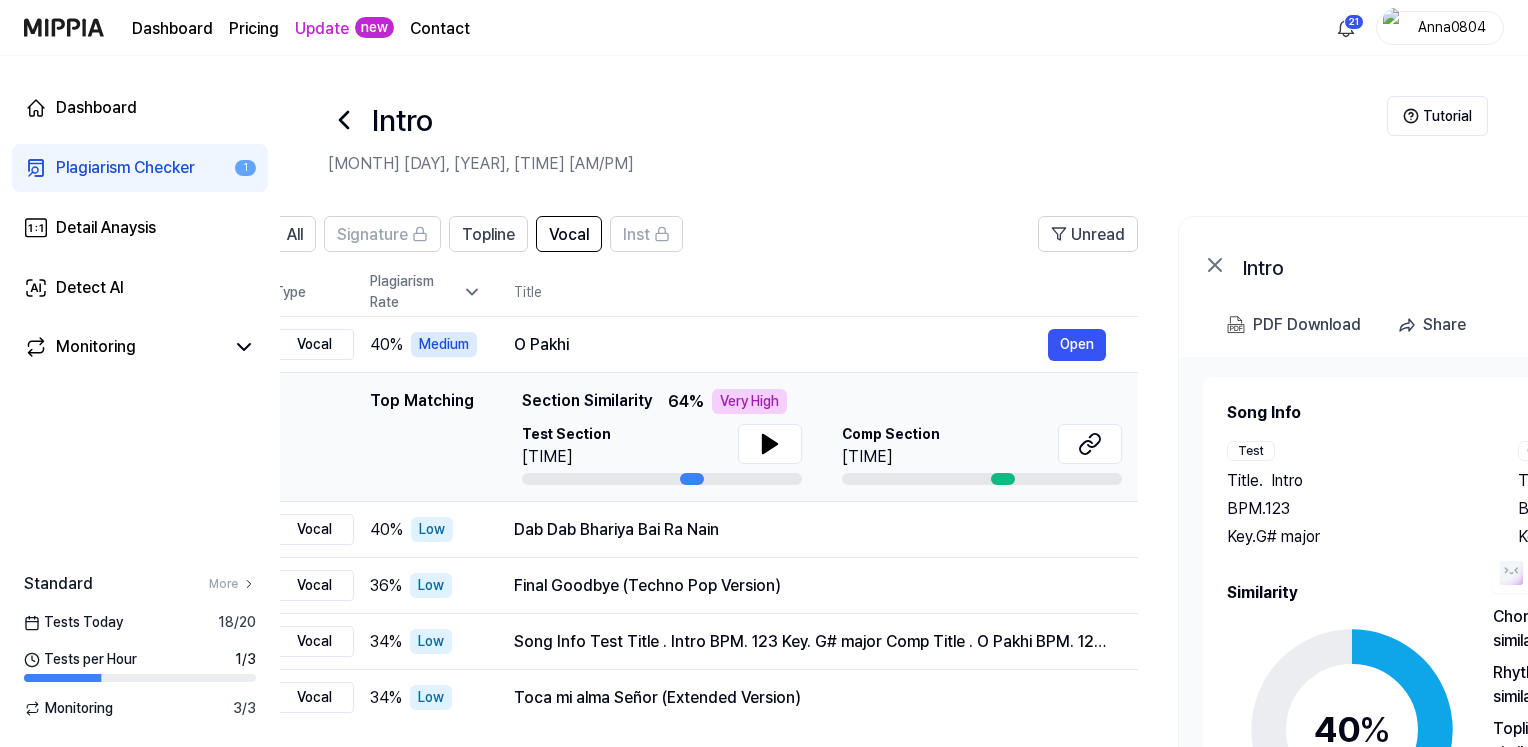 scroll, scrollTop: 0, scrollLeft: 60, axis: horizontal 